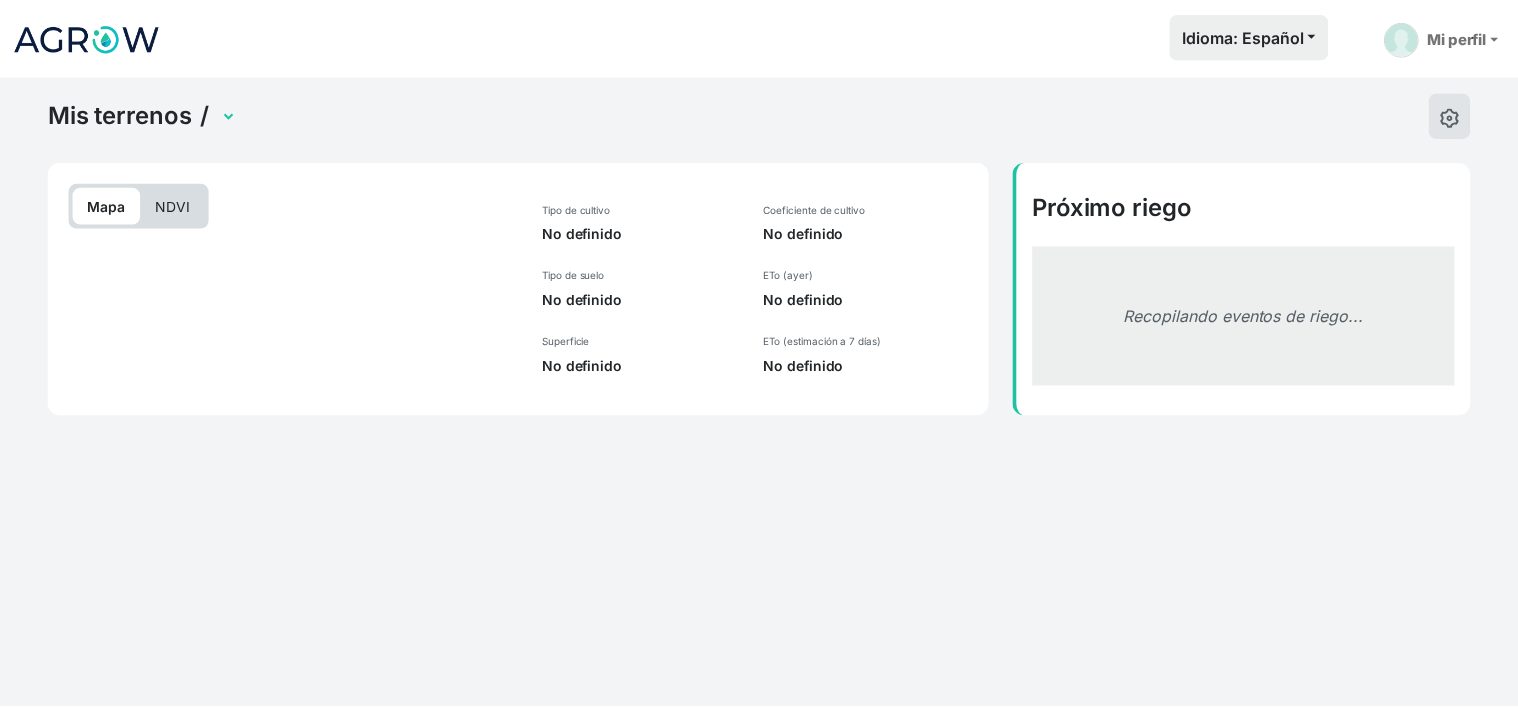 scroll, scrollTop: 0, scrollLeft: 0, axis: both 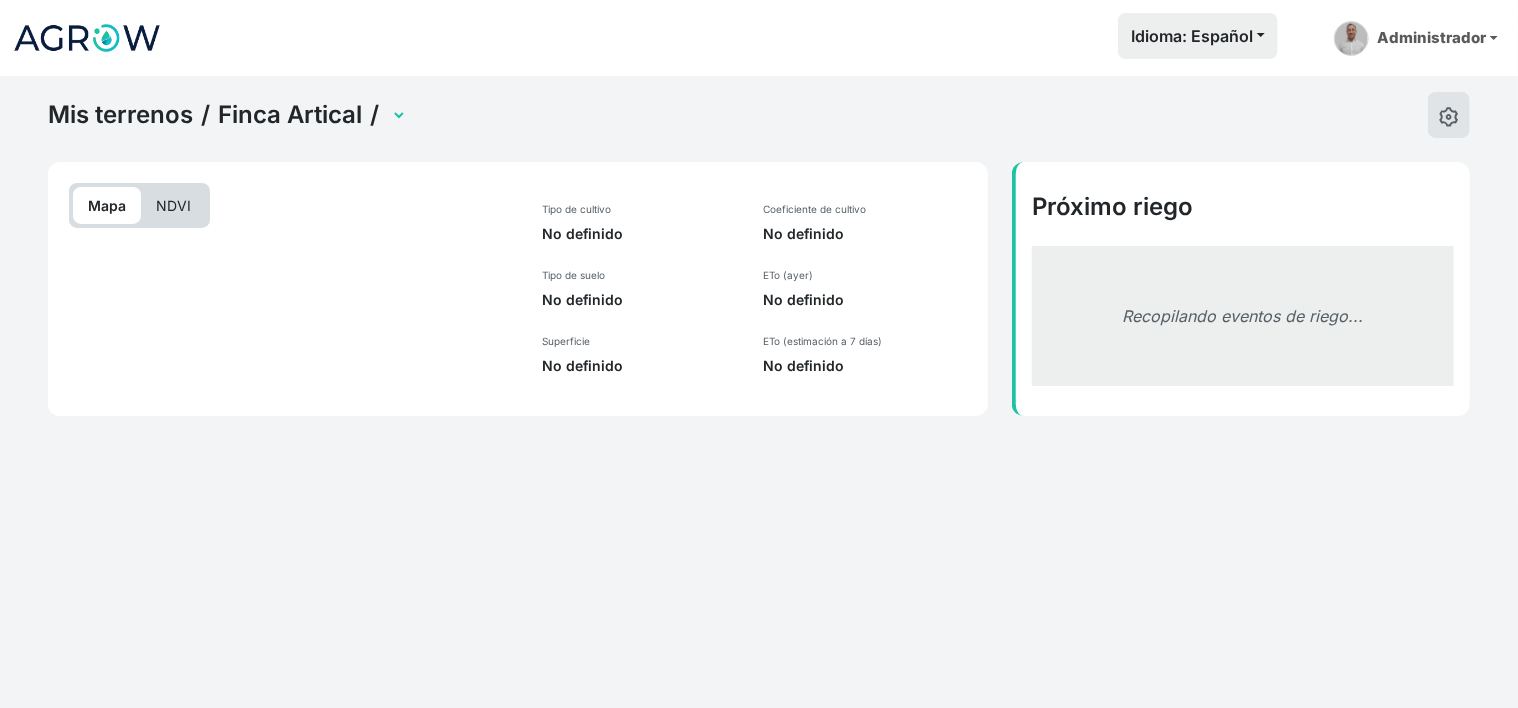 select on "2542" 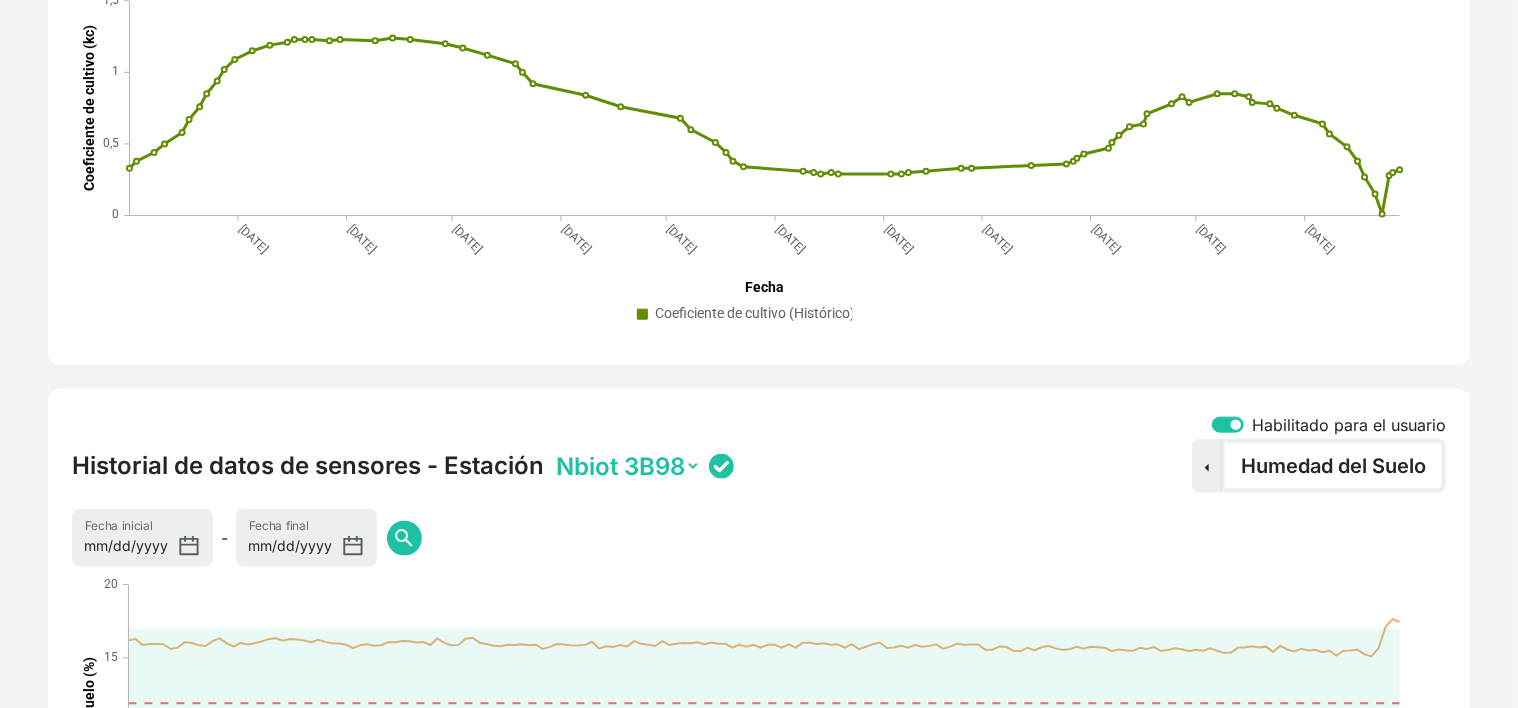 scroll, scrollTop: 1093, scrollLeft: 0, axis: vertical 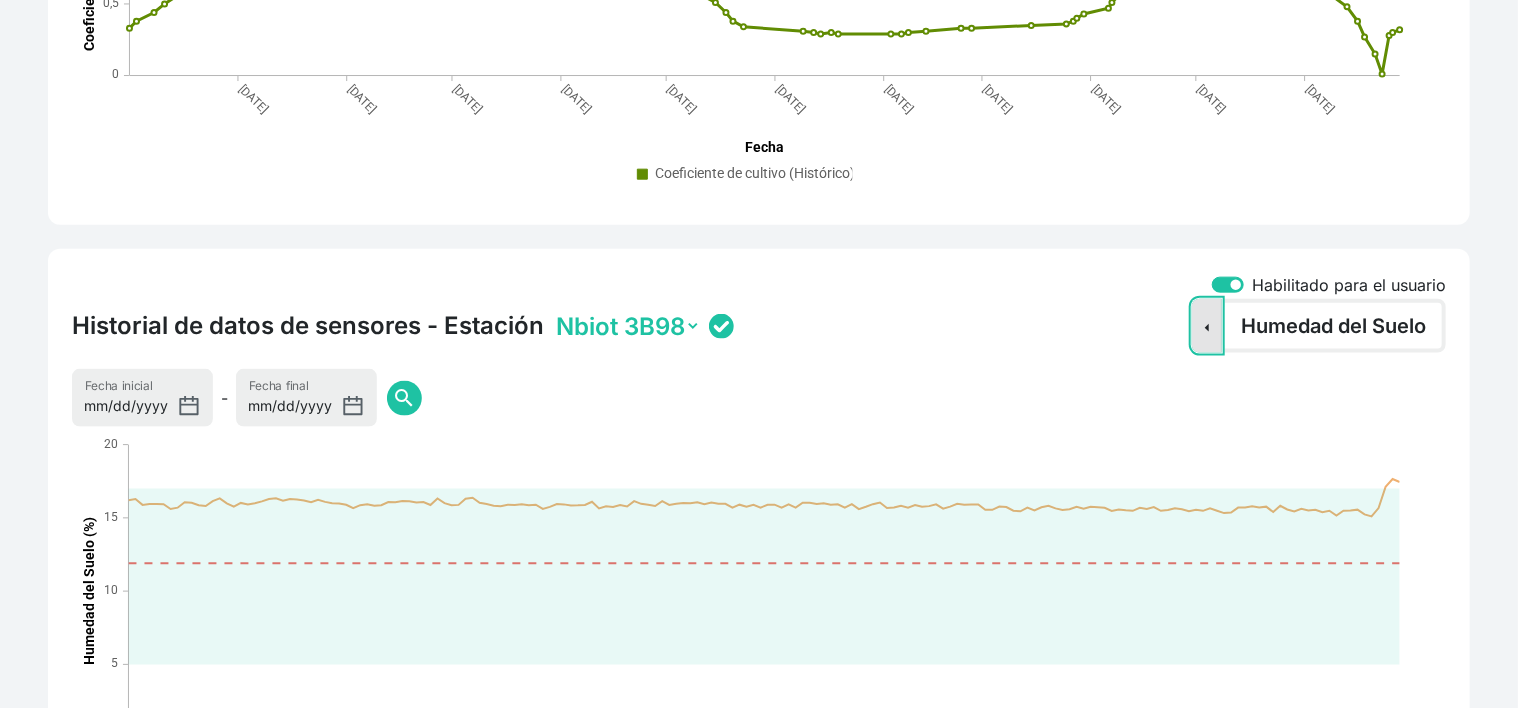 click on "Sensor Dropdown" 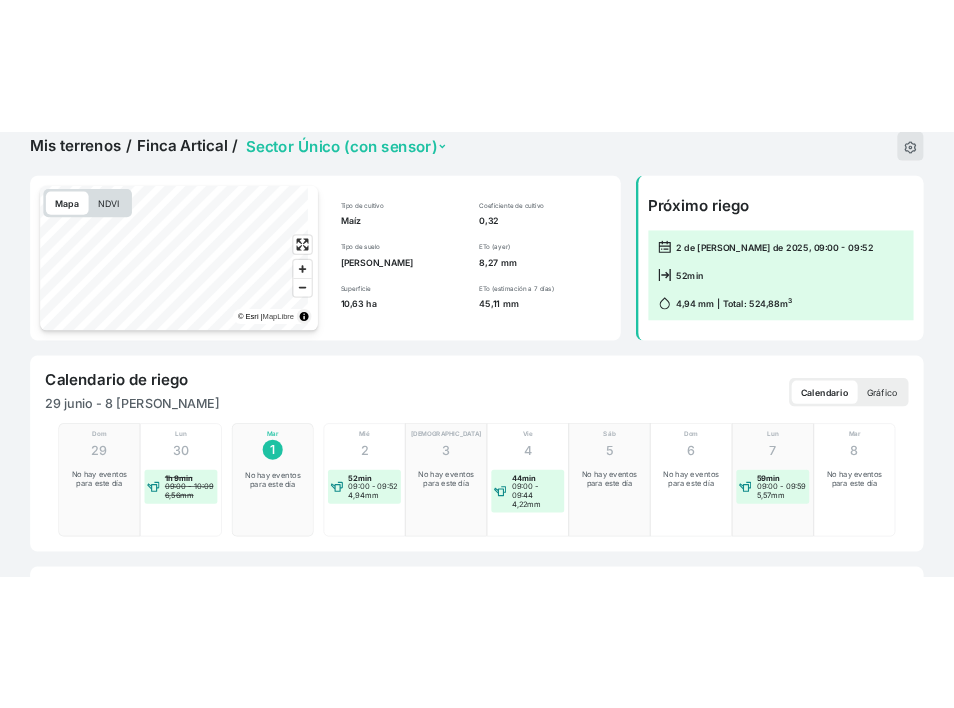 scroll, scrollTop: 0, scrollLeft: 0, axis: both 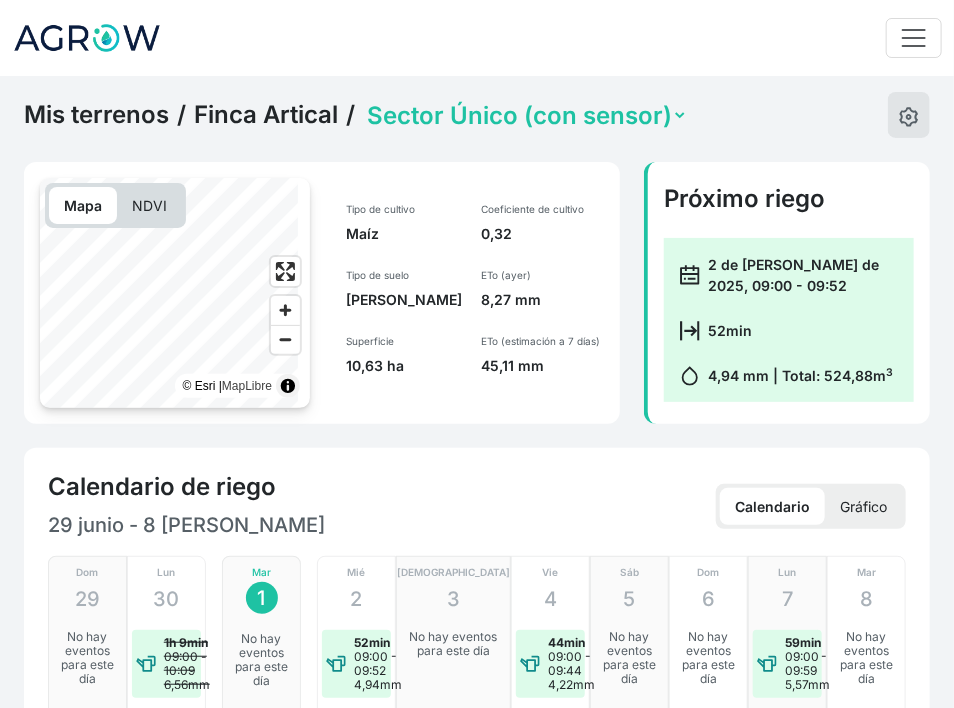click on "Finca Artical" 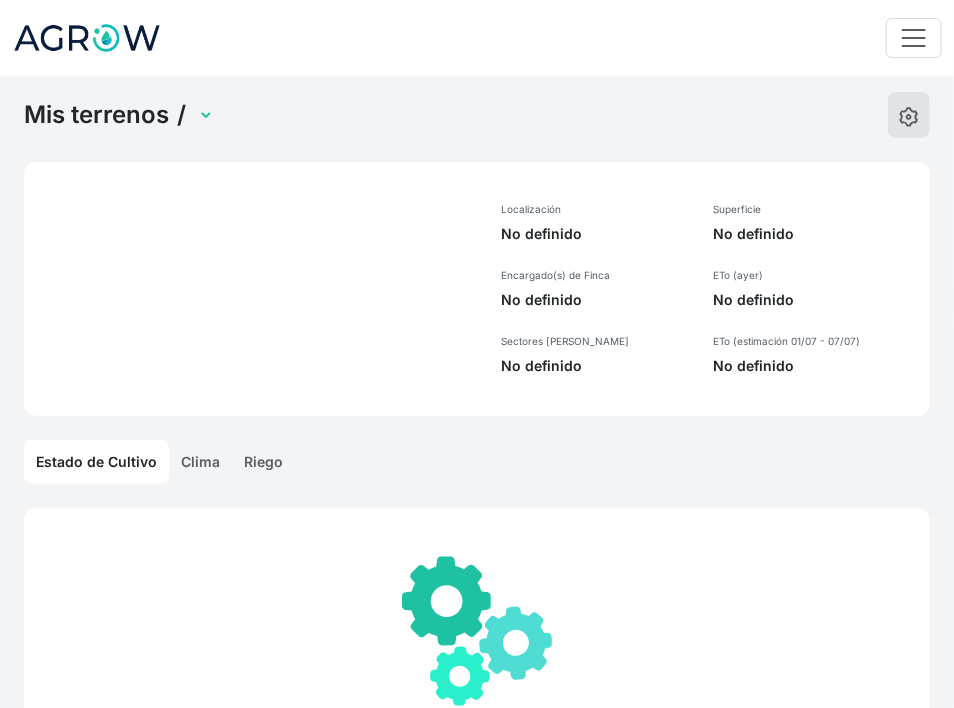 select on "1261" 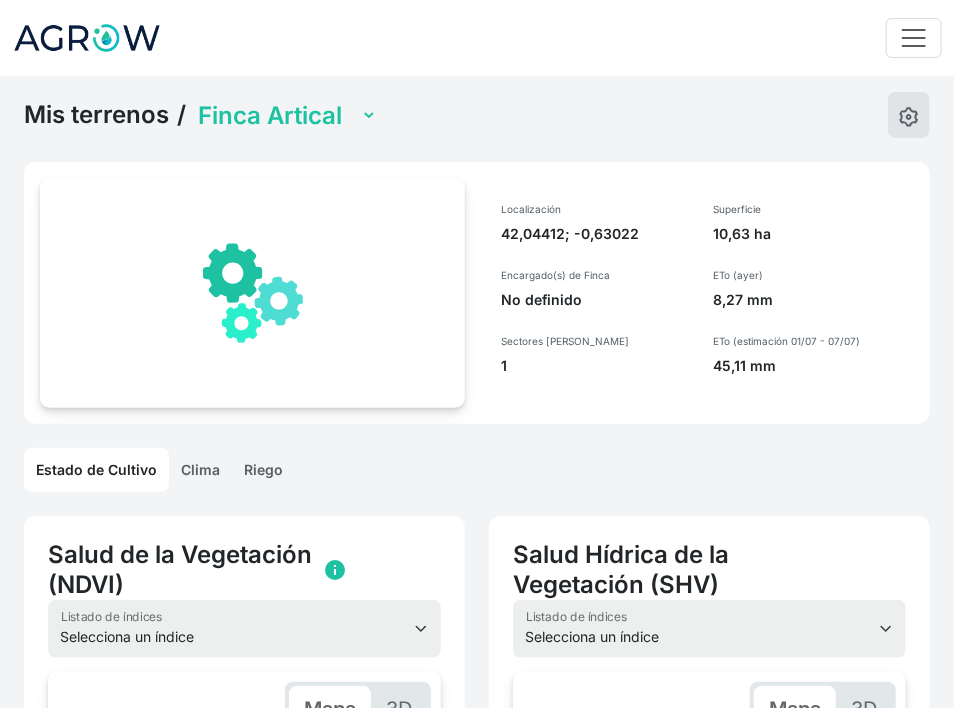 scroll, scrollTop: 0, scrollLeft: 412, axis: horizontal 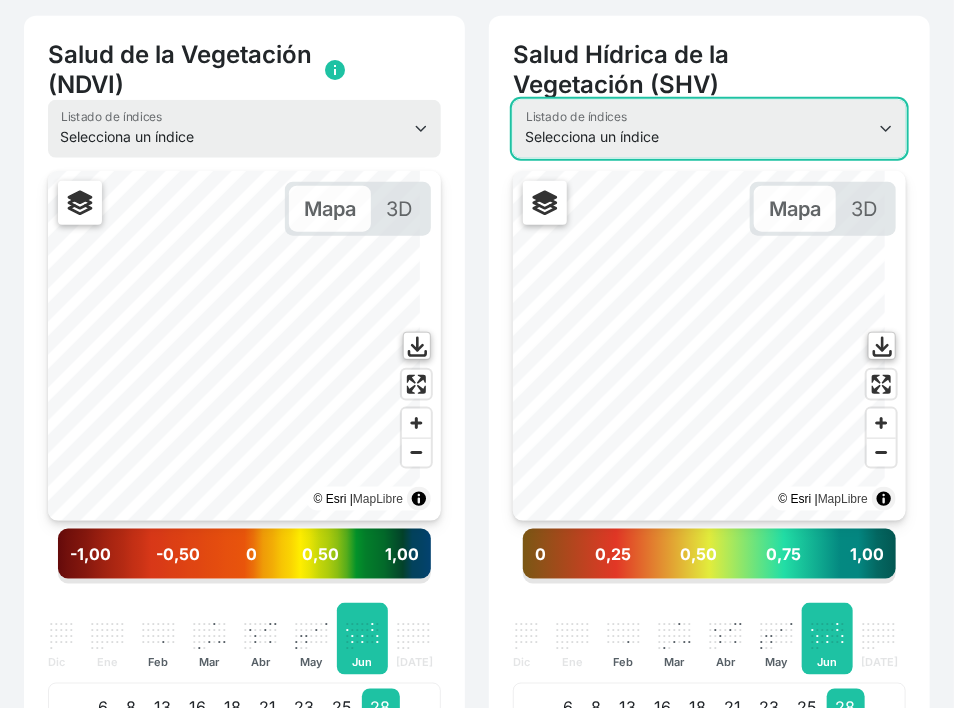 click on "Selecciona un índice   NDVI   NDMI   SAVI   FVC   SHV   Thermal" at bounding box center (709, 129) 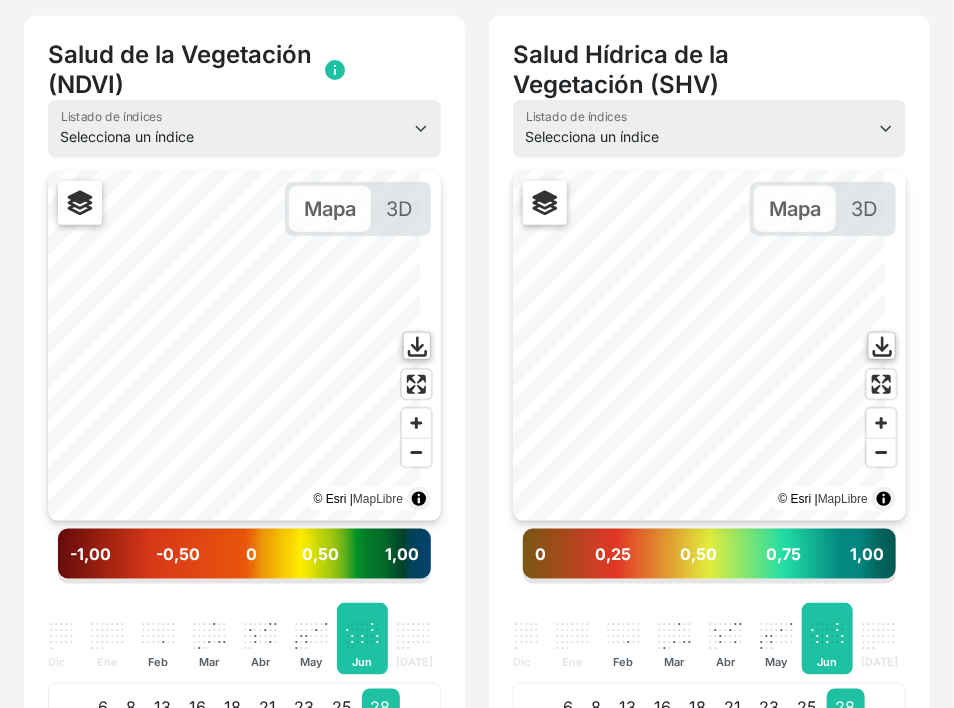 click on "Salud de la Vegetación (NDVI)" at bounding box center [181, 70] 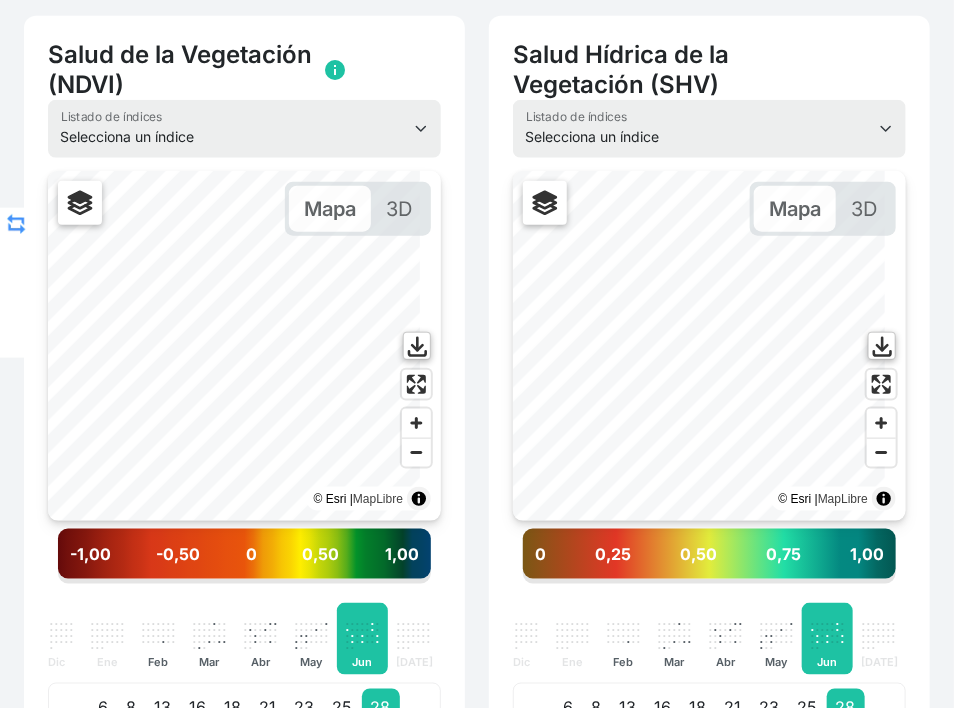 scroll, scrollTop: 0, scrollLeft: 0, axis: both 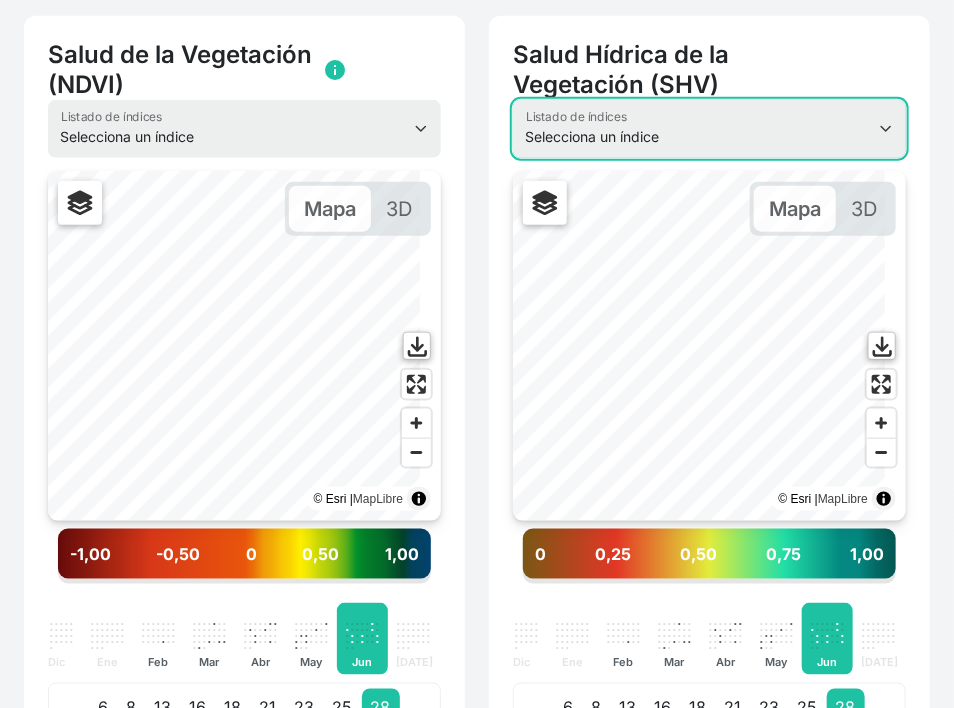 click on "Selecciona un índice   NDVI   NDMI   SAVI   FVC   SHV   Thermal" at bounding box center [709, 129] 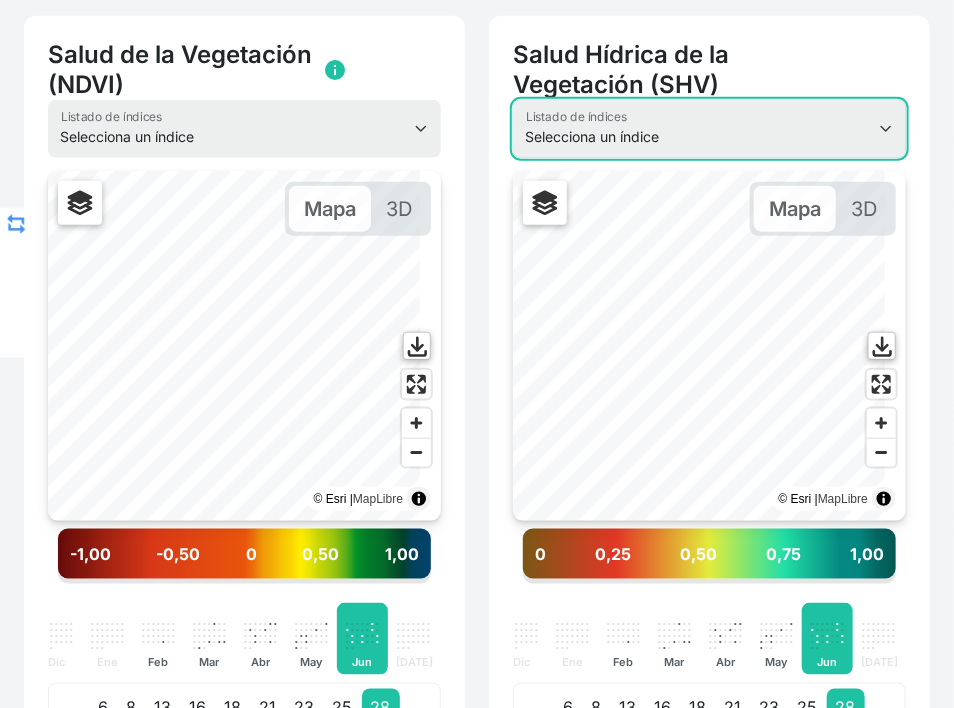 scroll, scrollTop: 0, scrollLeft: 0, axis: both 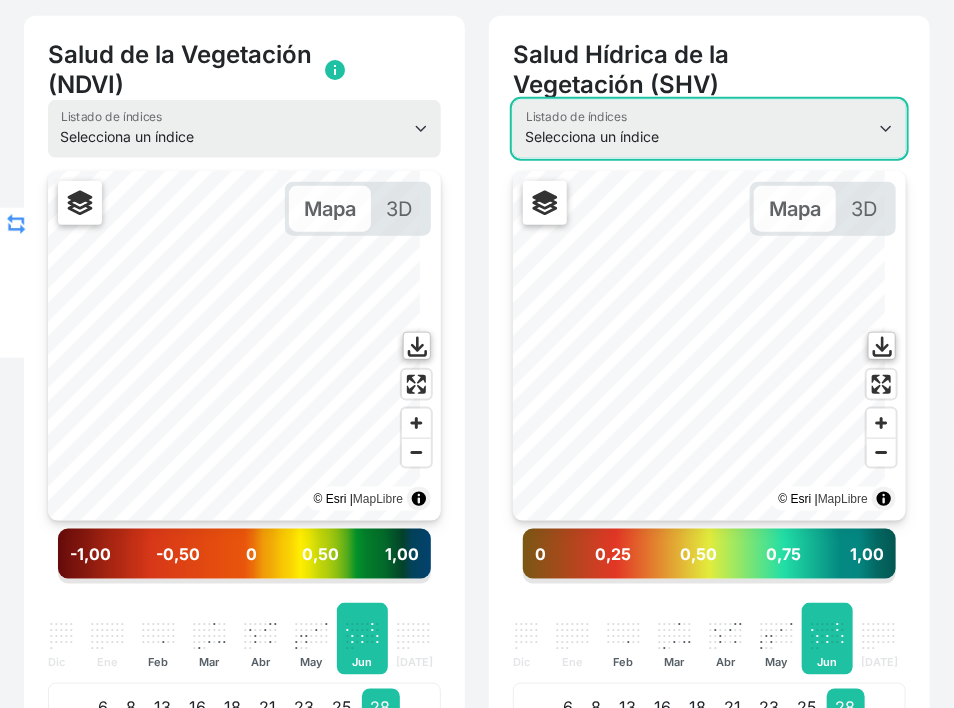 select on "fvc" 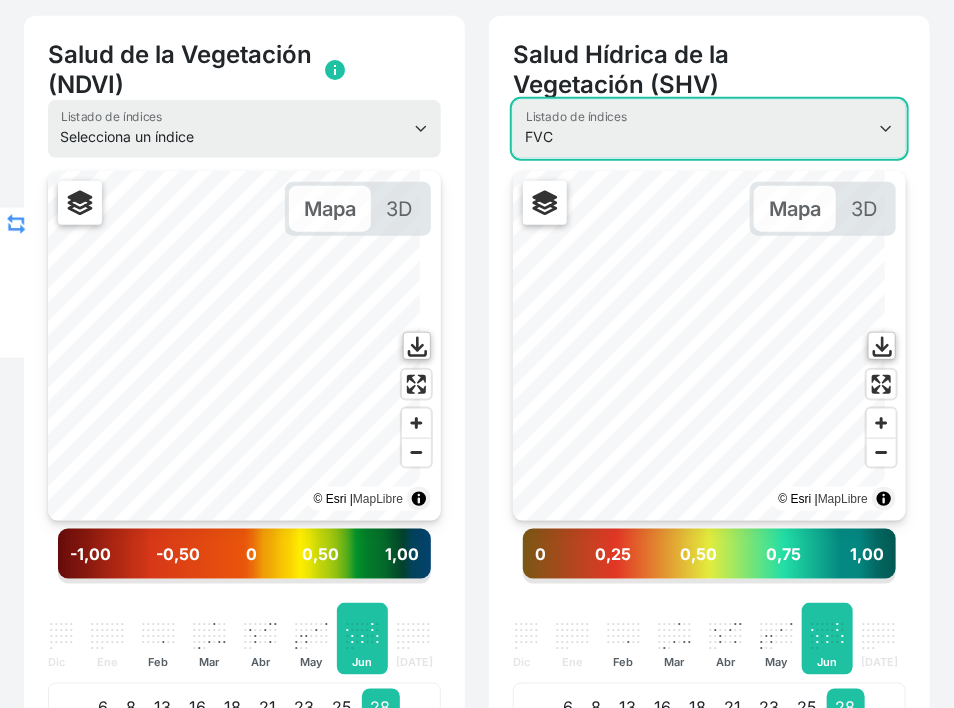 click on "Selecciona un índice   NDVI   NDMI   SAVI   FVC   SHV   Thermal" at bounding box center (709, 129) 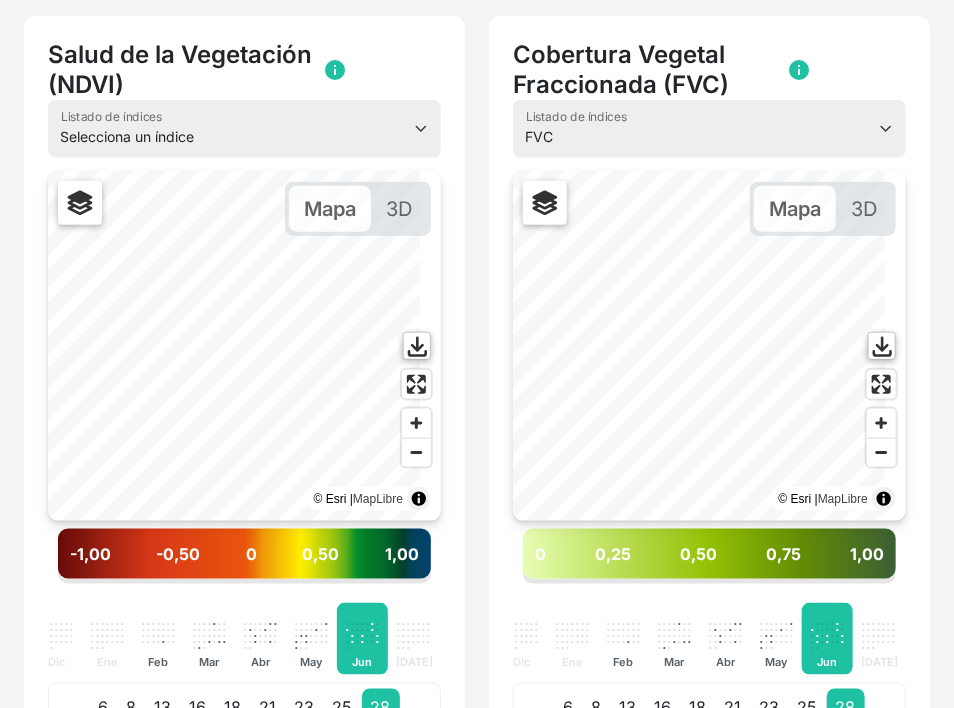 drag, startPoint x: 529, startPoint y: 120, endPoint x: 739, endPoint y: 154, distance: 212.73457 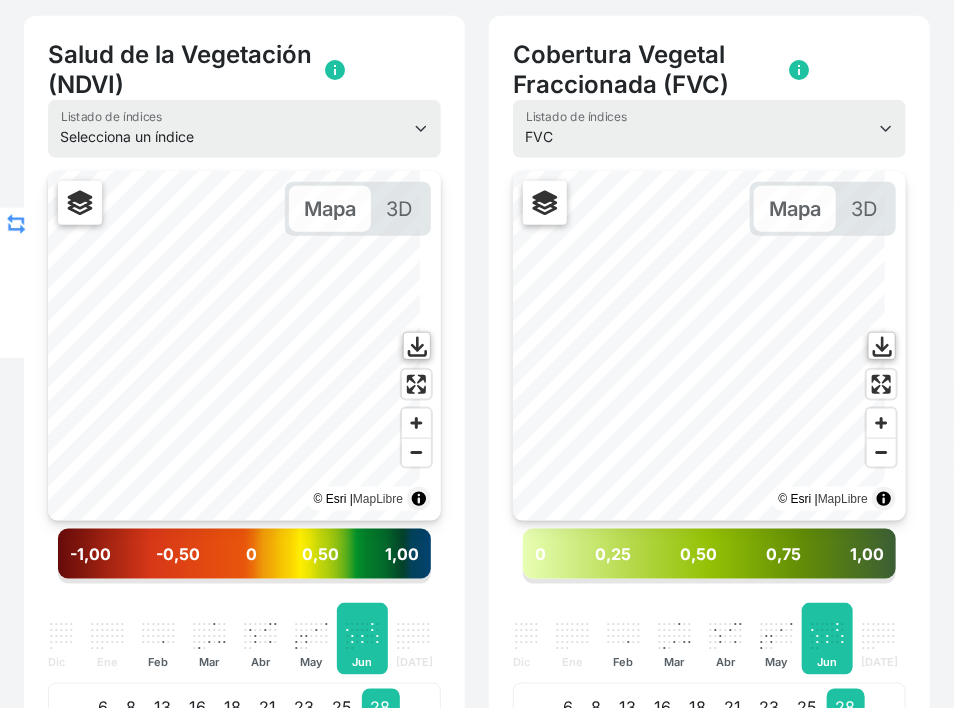 scroll, scrollTop: 0, scrollLeft: 0, axis: both 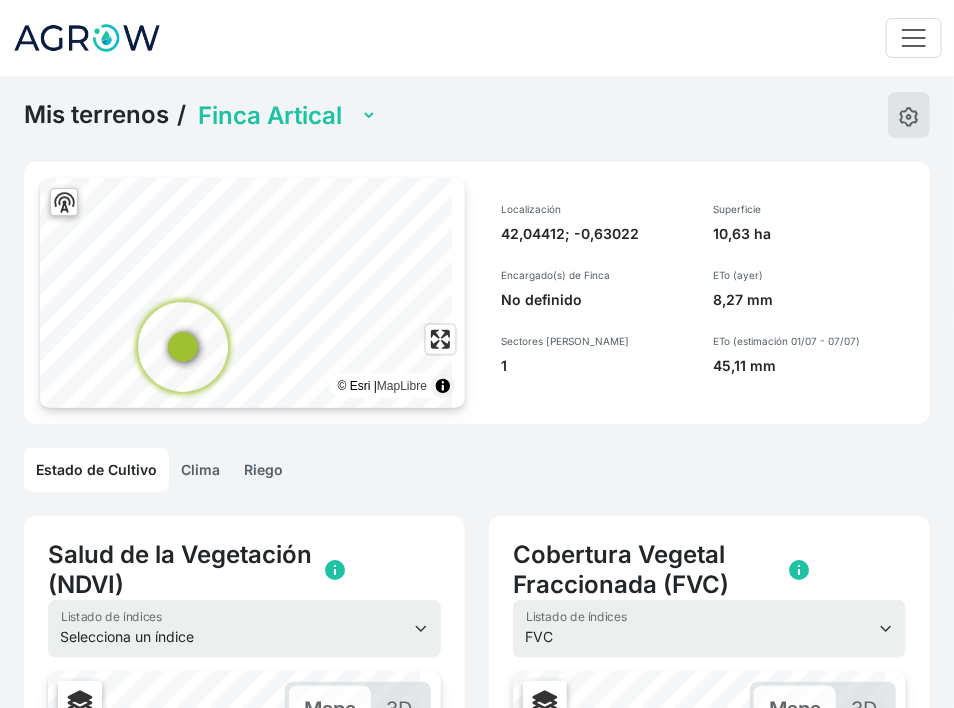 click on "Mis terrenos" 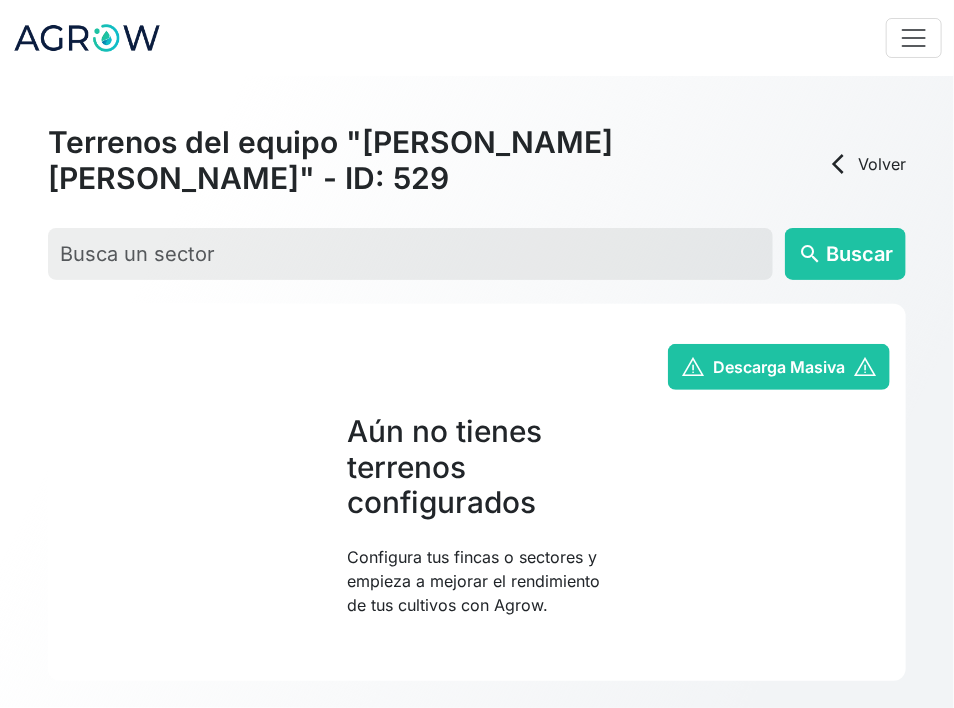 scroll, scrollTop: 0, scrollLeft: 0, axis: both 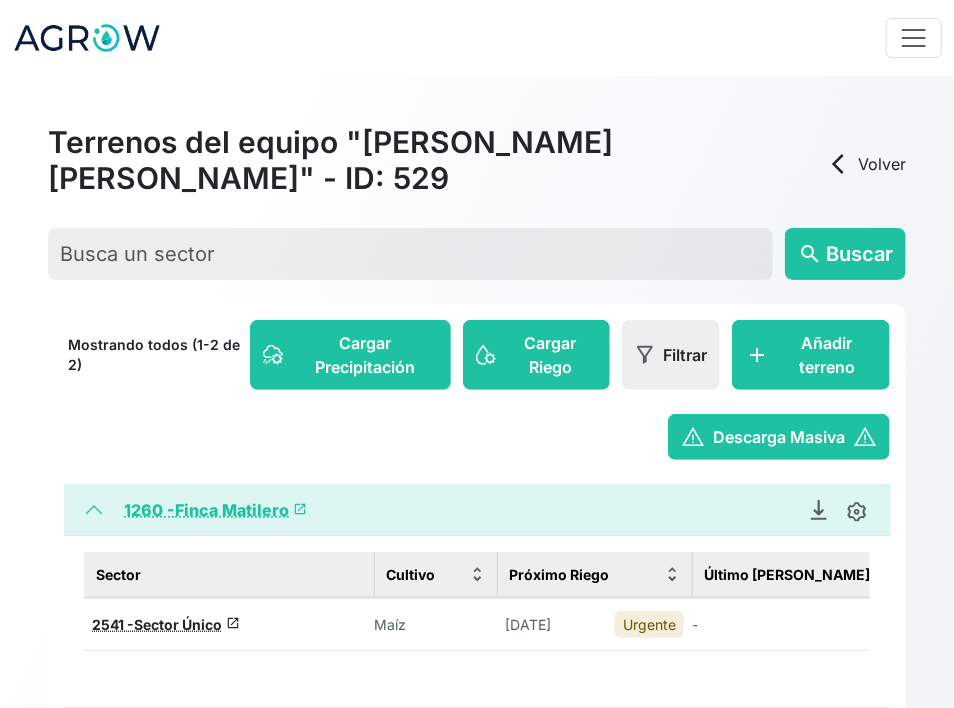click 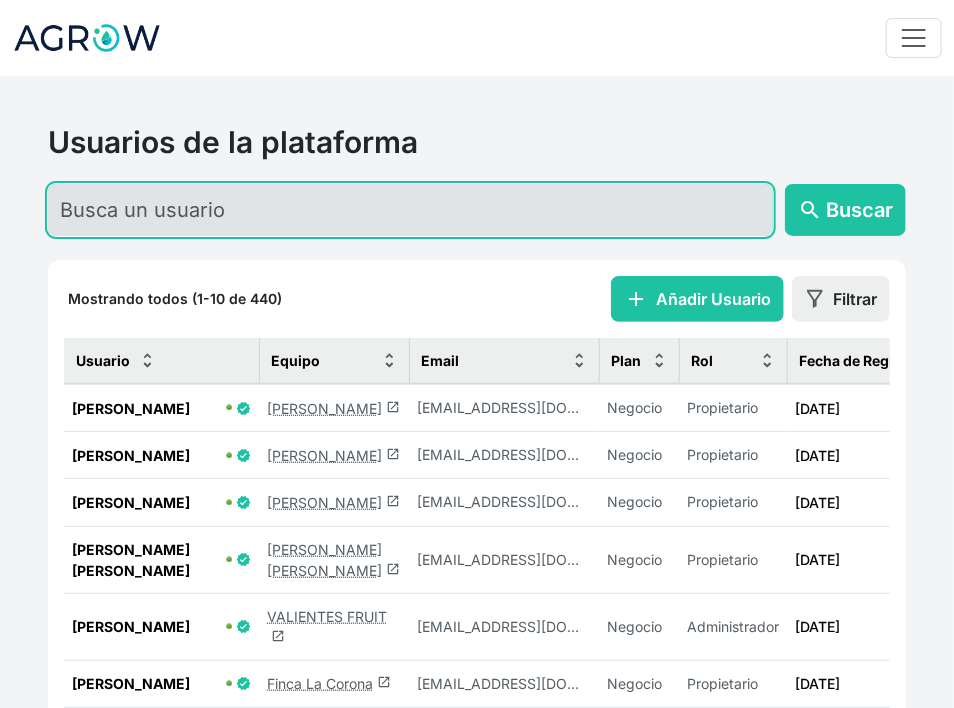 click 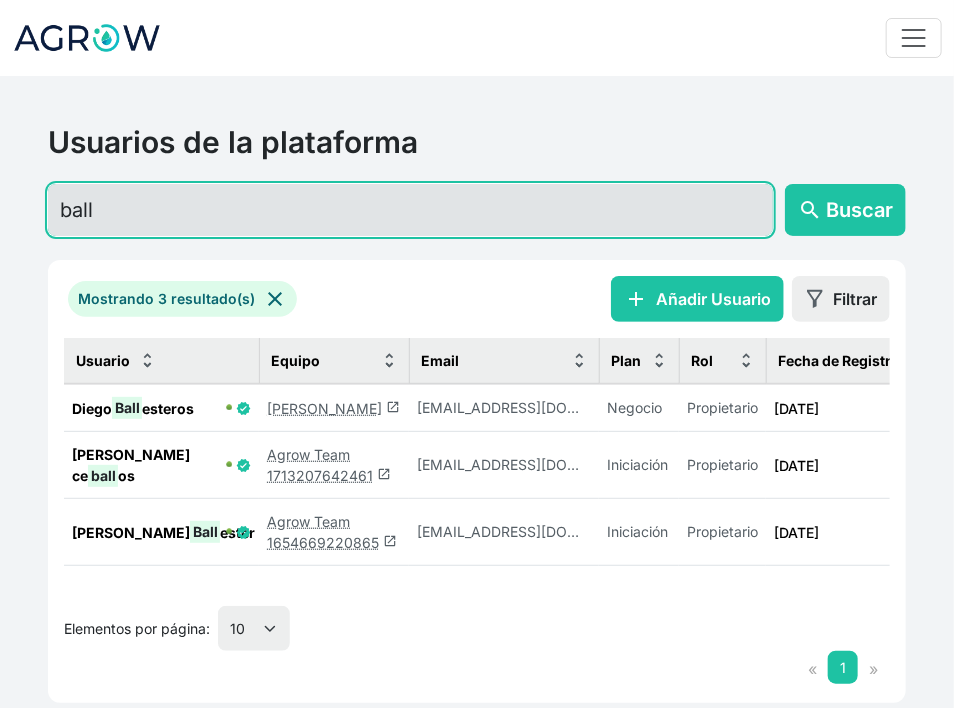 type on "ball" 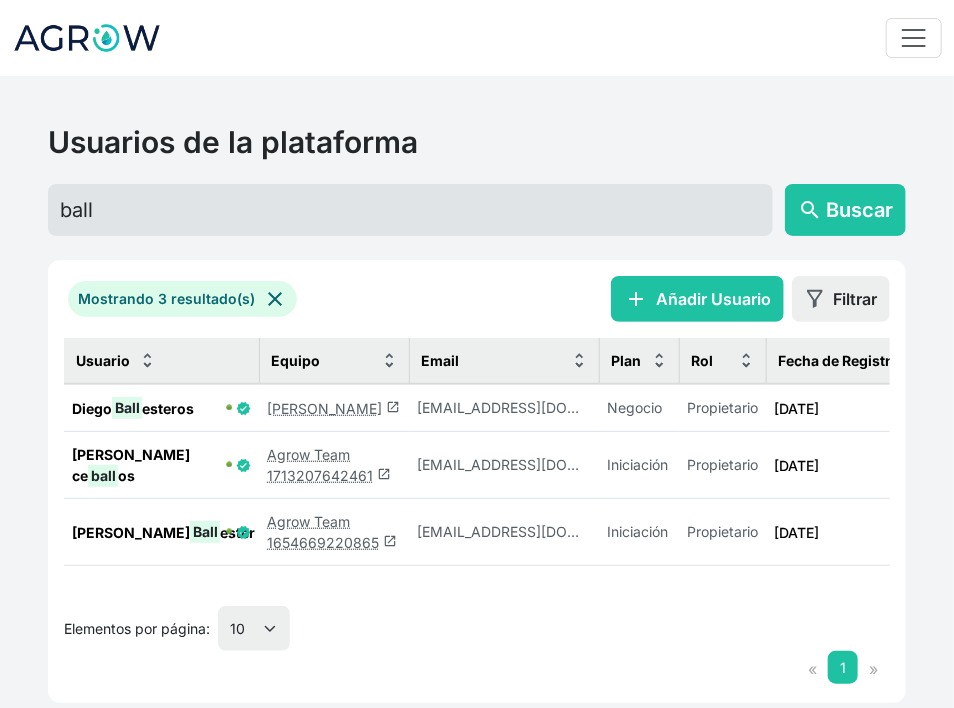 click on "[PERSON_NAME]  launch" 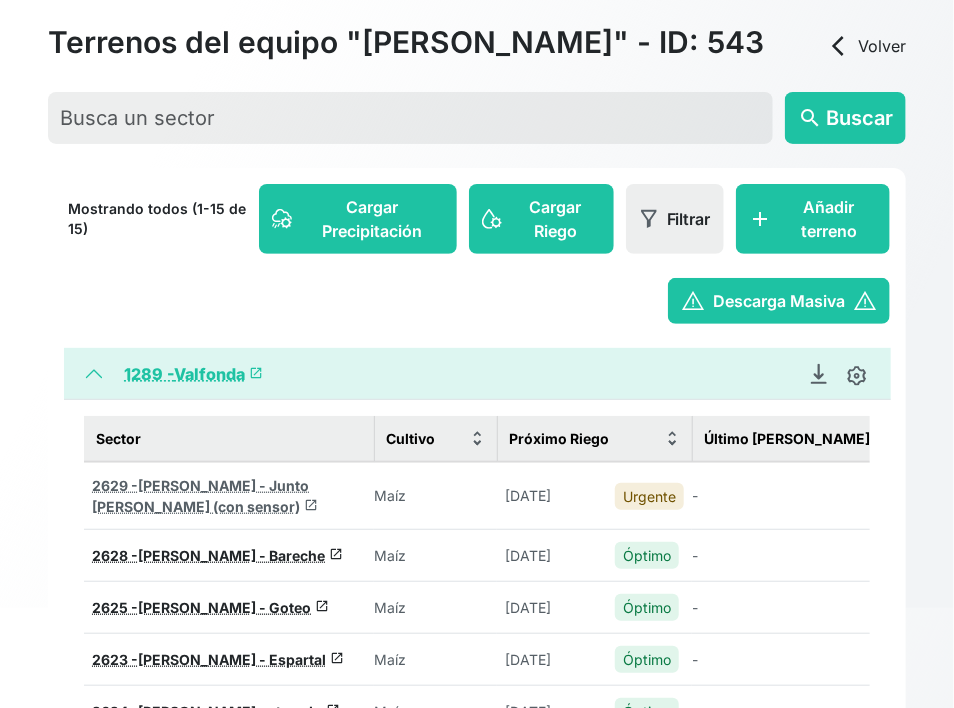 click on "[PERSON_NAME] - Junto [PERSON_NAME] (con sensor)" at bounding box center [200, 496] 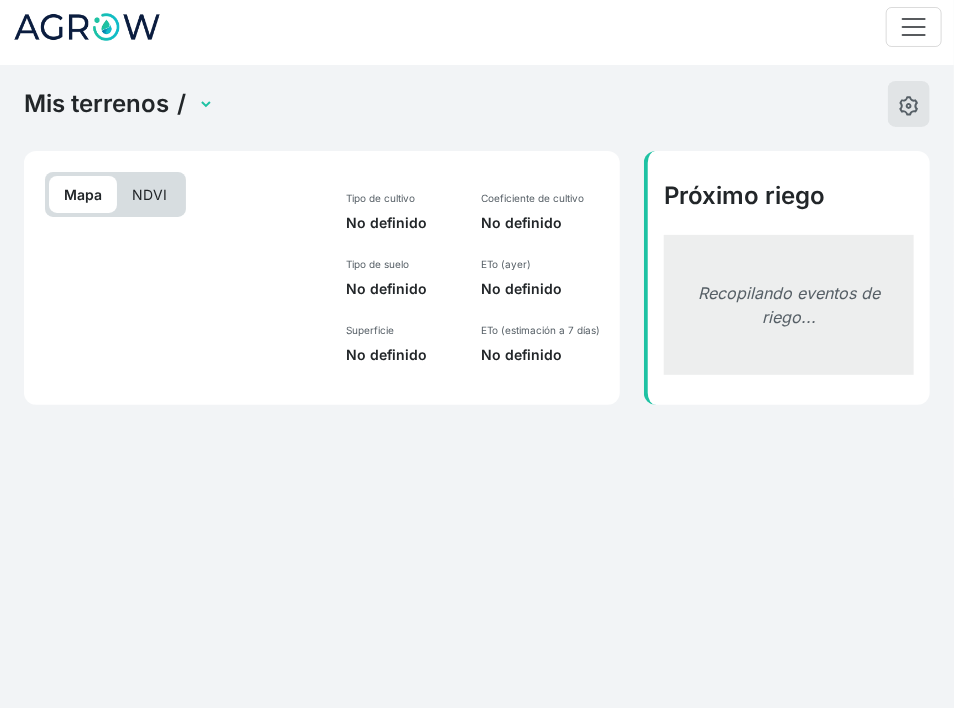 scroll, scrollTop: 16, scrollLeft: 0, axis: vertical 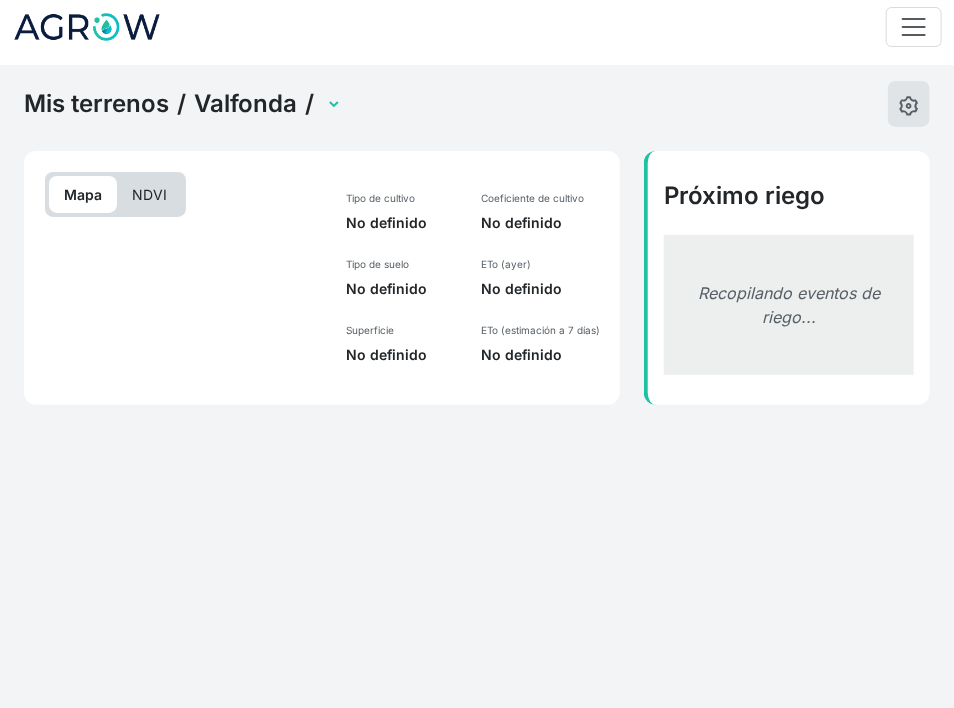 select on "2629" 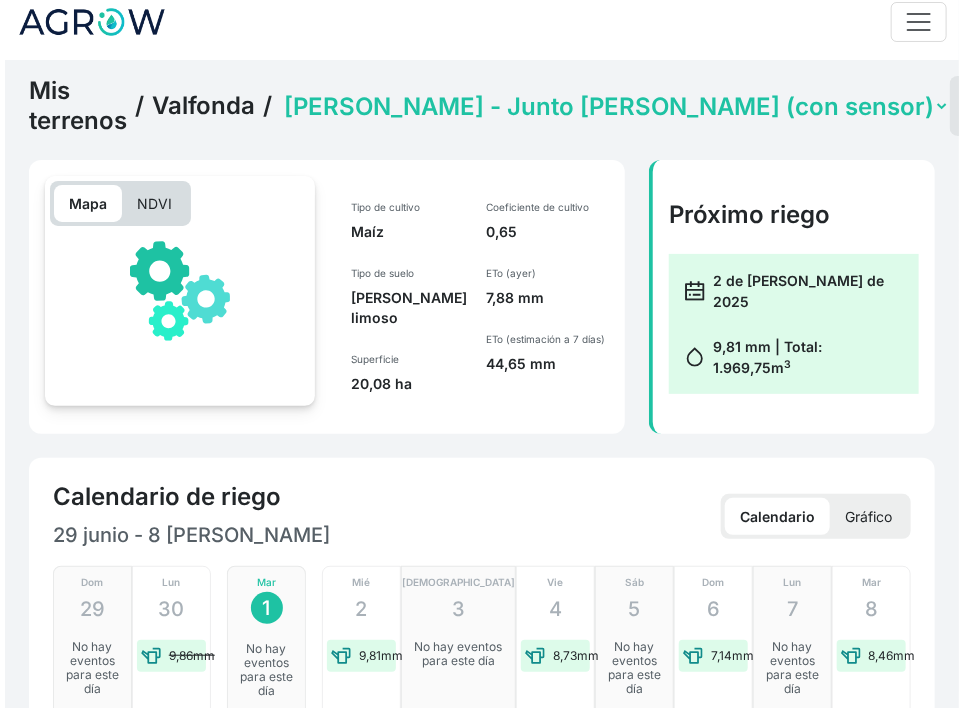 scroll, scrollTop: 100, scrollLeft: 0, axis: vertical 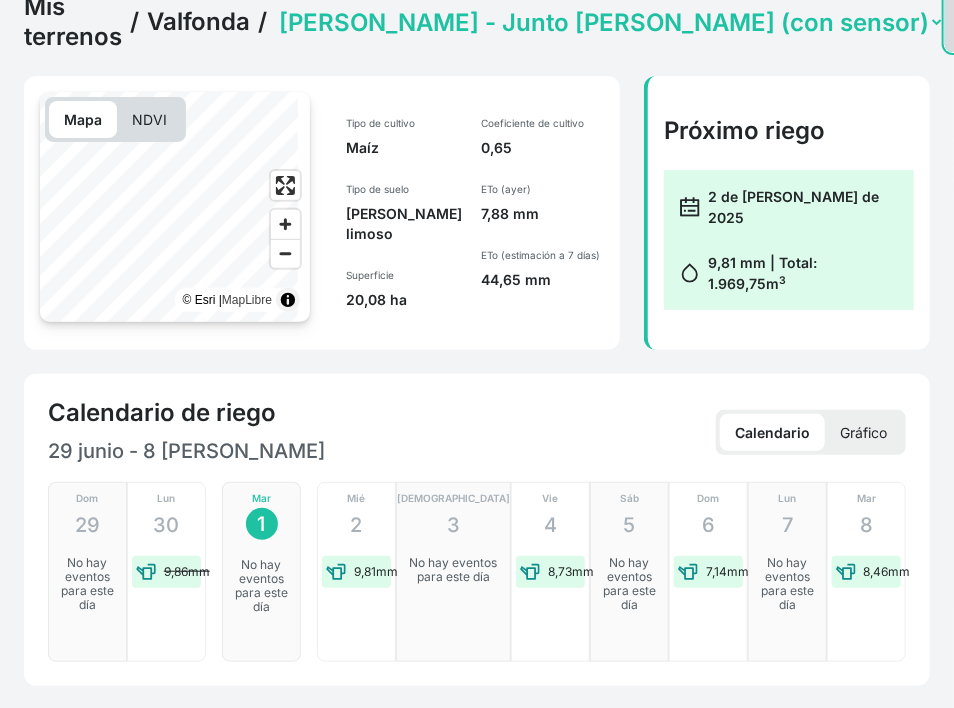 click 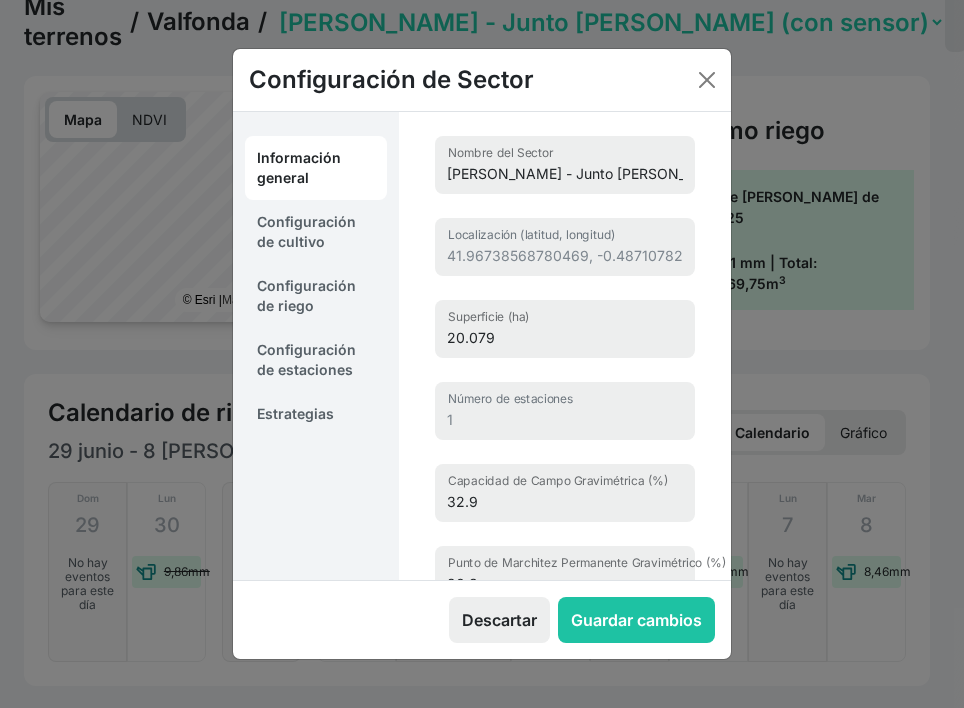 click on "Configuración de riego" at bounding box center [316, 296] 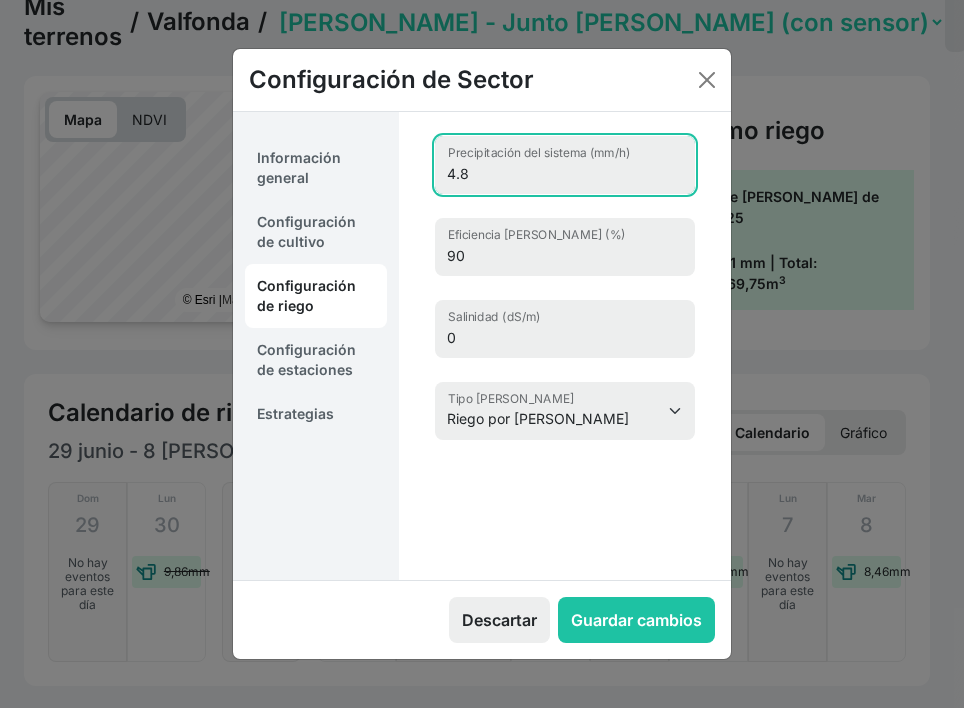 drag, startPoint x: 542, startPoint y: 192, endPoint x: 460, endPoint y: 196, distance: 82.0975 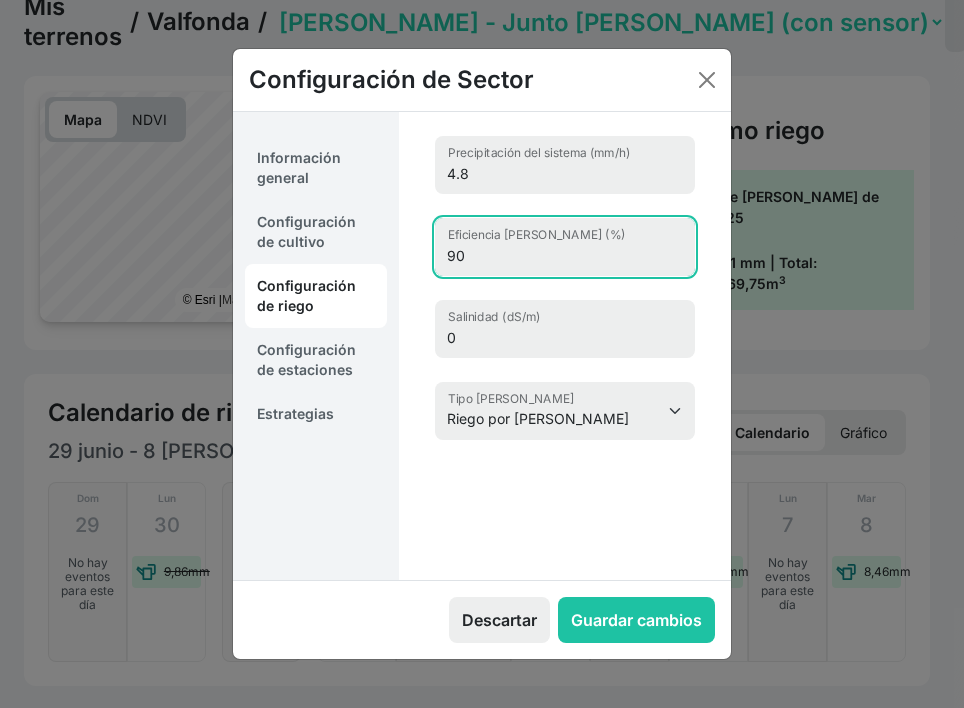 drag, startPoint x: 576, startPoint y: 303, endPoint x: 451, endPoint y: 286, distance: 126.1507 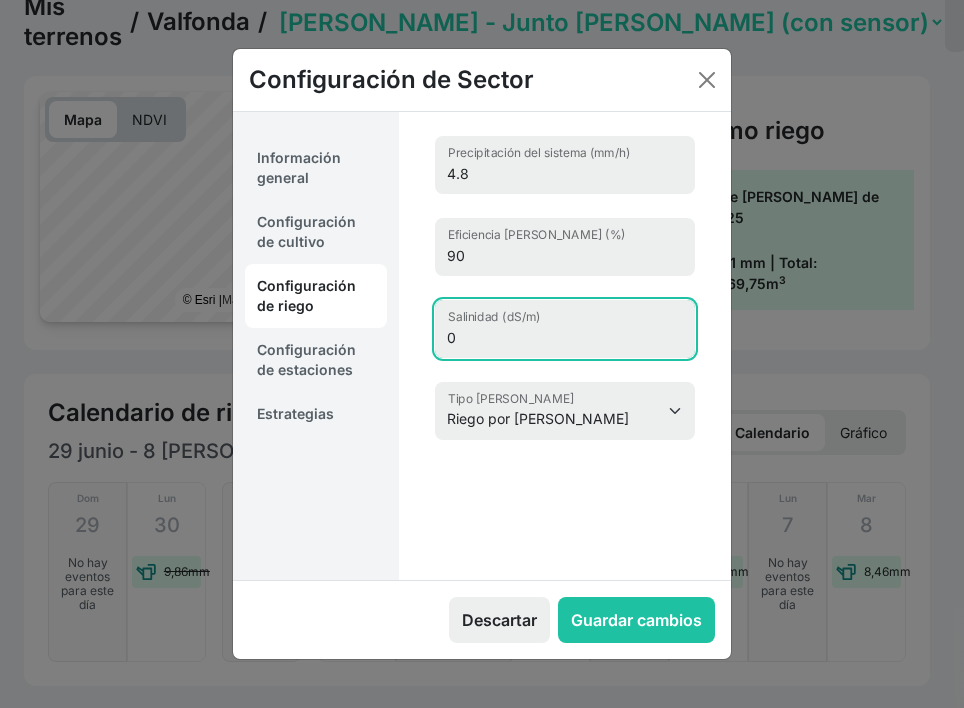 drag, startPoint x: 571, startPoint y: 401, endPoint x: 464, endPoint y: 388, distance: 107.78683 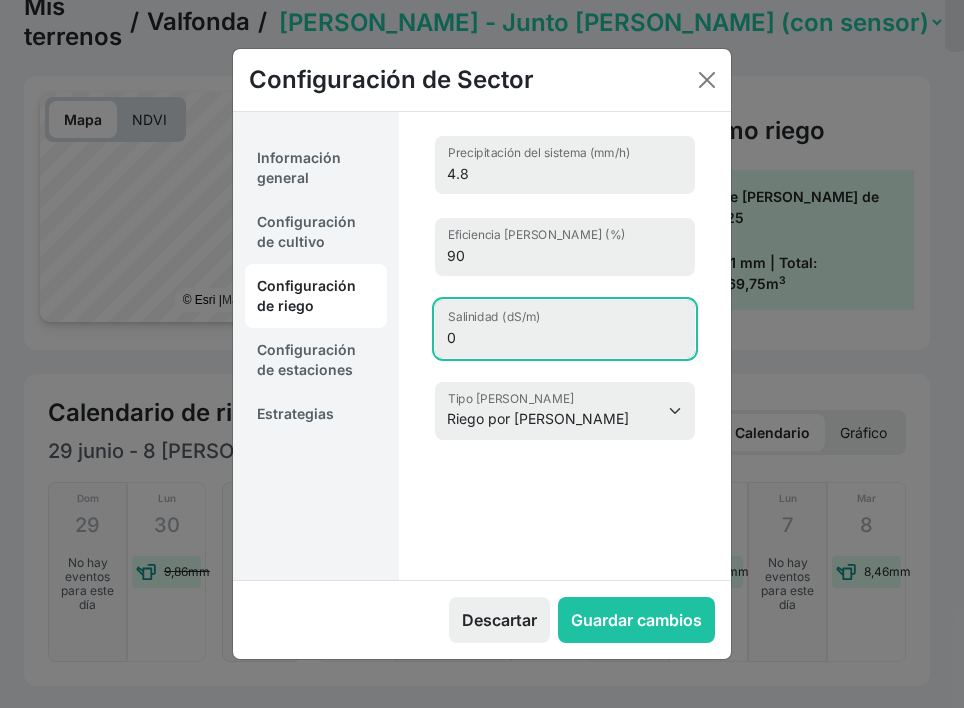 drag, startPoint x: 496, startPoint y: 388, endPoint x: 424, endPoint y: 391, distance: 72.06247 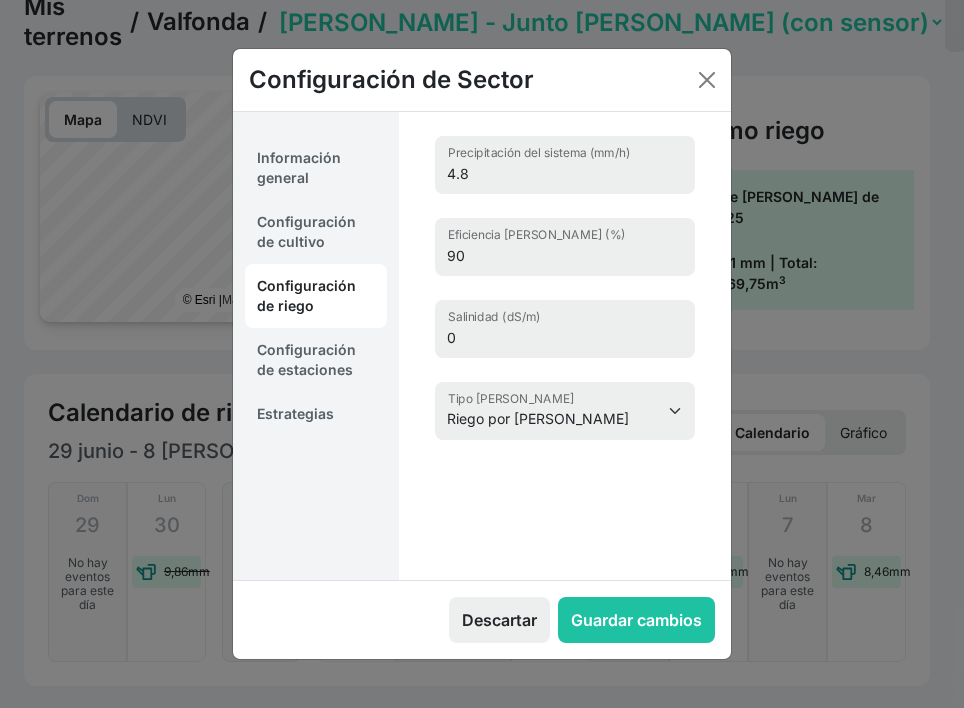 click on "Configuración de estaciones" at bounding box center (316, 360) 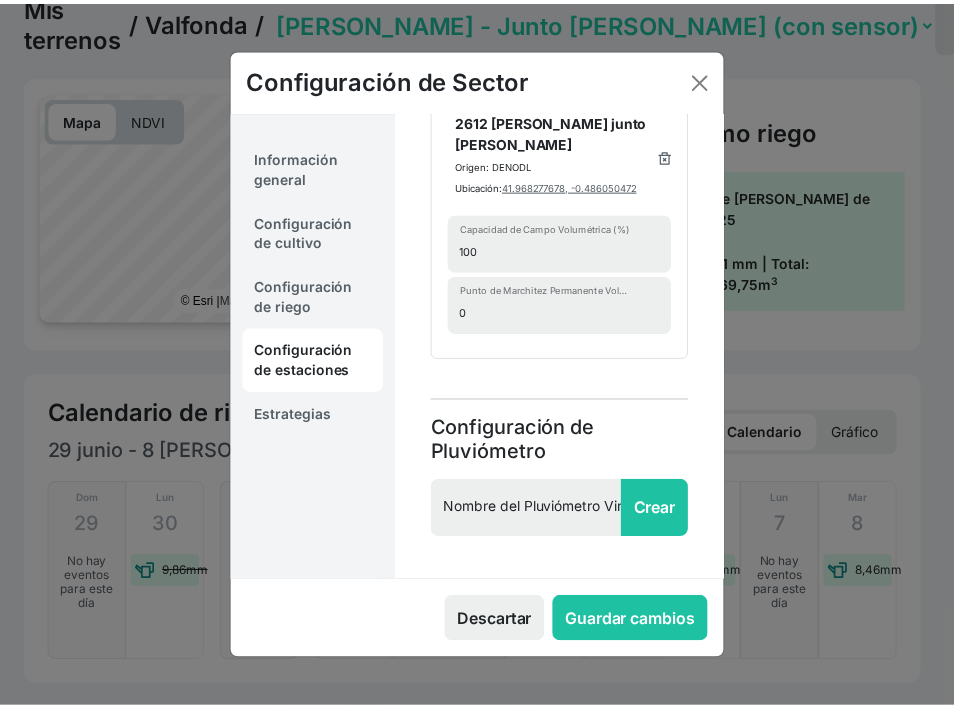scroll, scrollTop: 0, scrollLeft: 0, axis: both 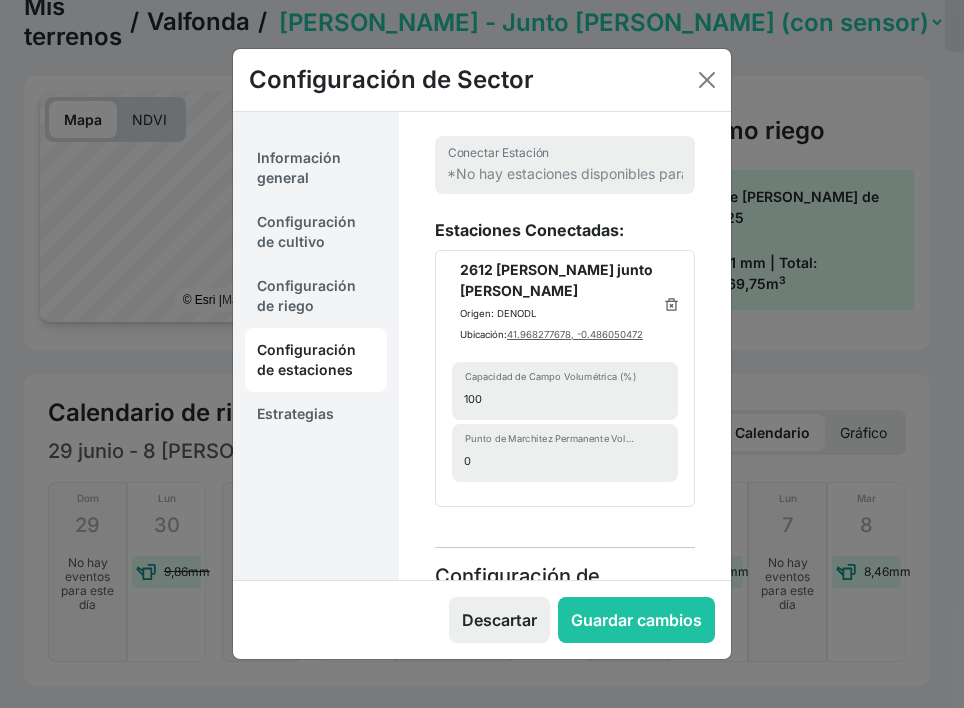 click on "Configuración de riego" at bounding box center (316, 296) 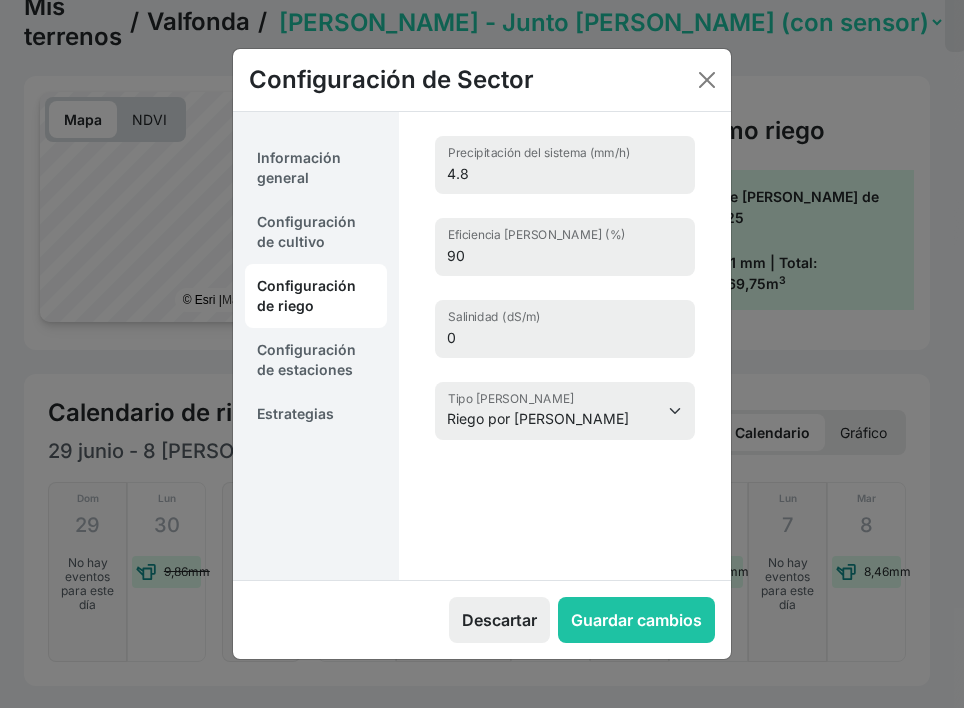 click on "Configuración de cultivo" at bounding box center [316, 232] 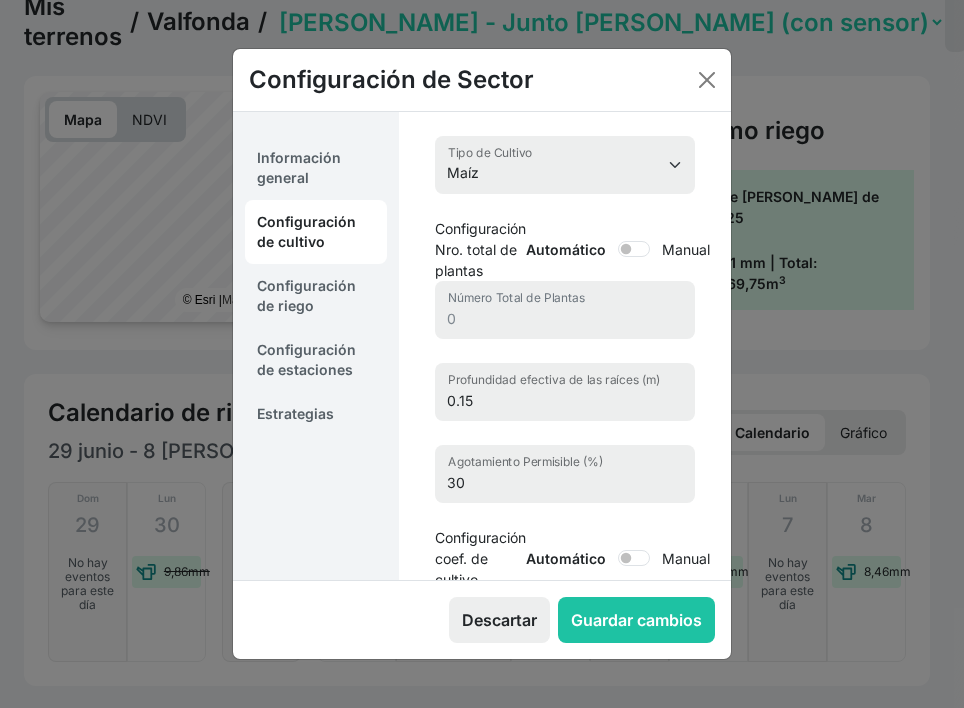 click on "Información general" at bounding box center (316, 168) 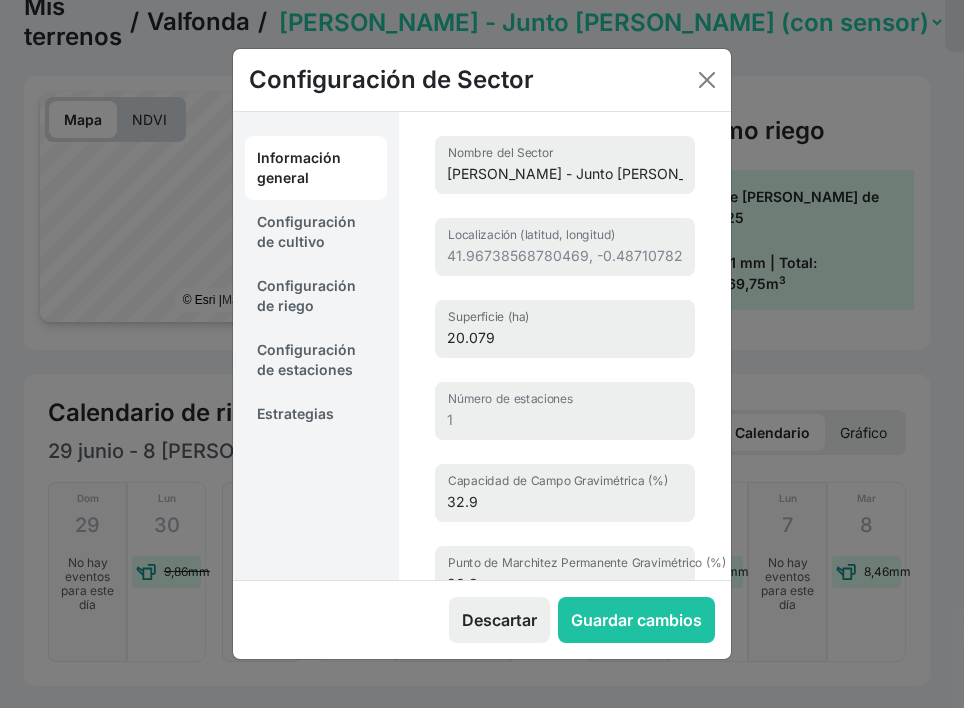 click on "Configuración de cultivo" at bounding box center (316, 232) 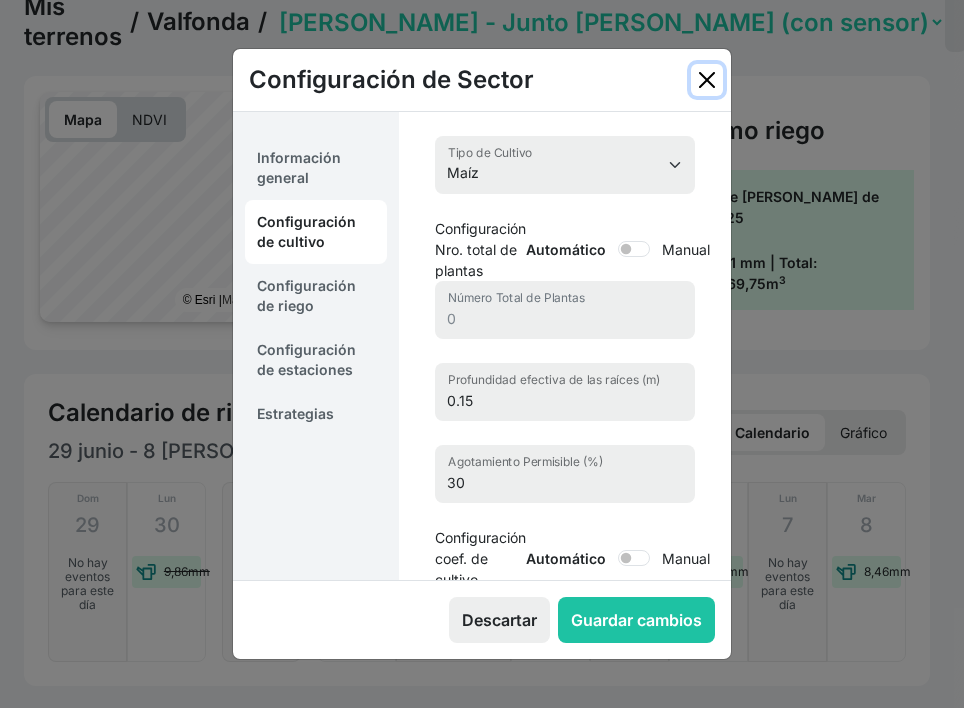 click at bounding box center [707, 80] 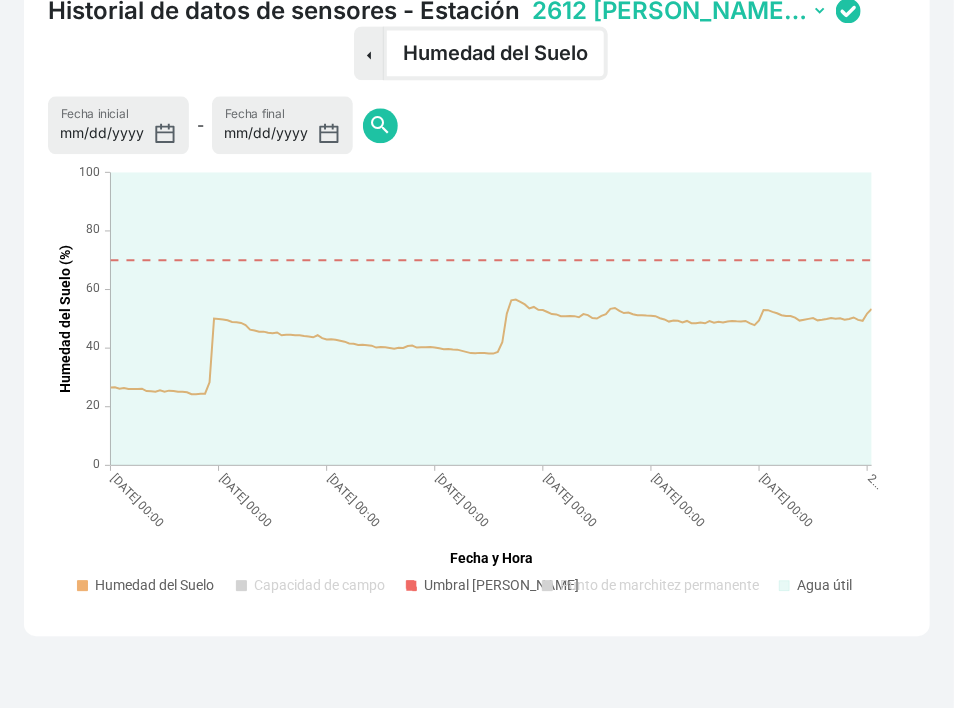 scroll, scrollTop: 1500, scrollLeft: 0, axis: vertical 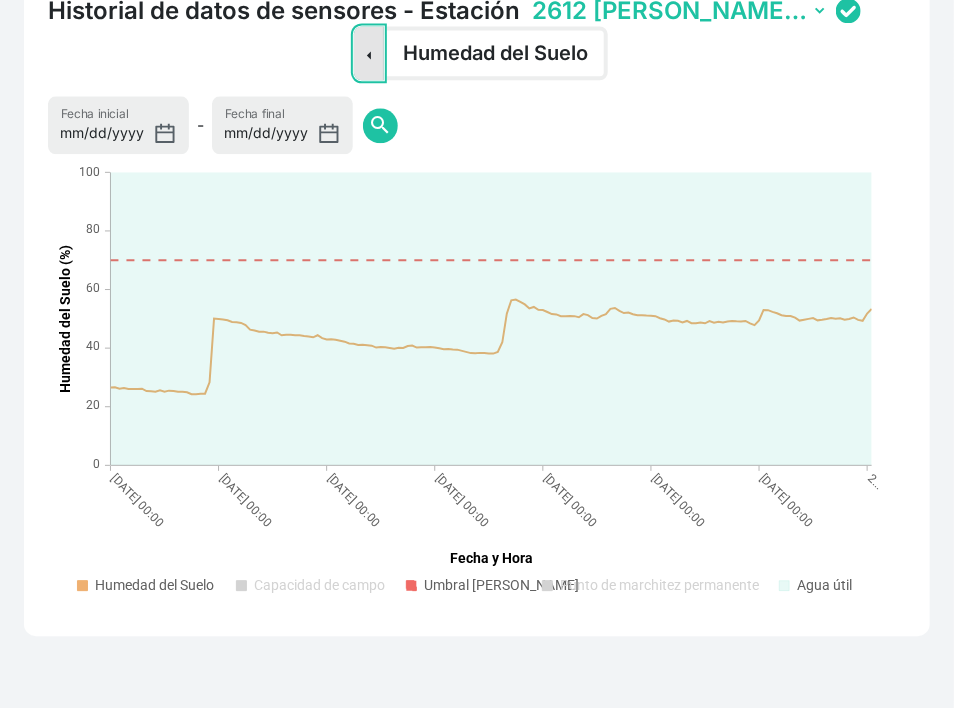 click on "Sensor Dropdown" 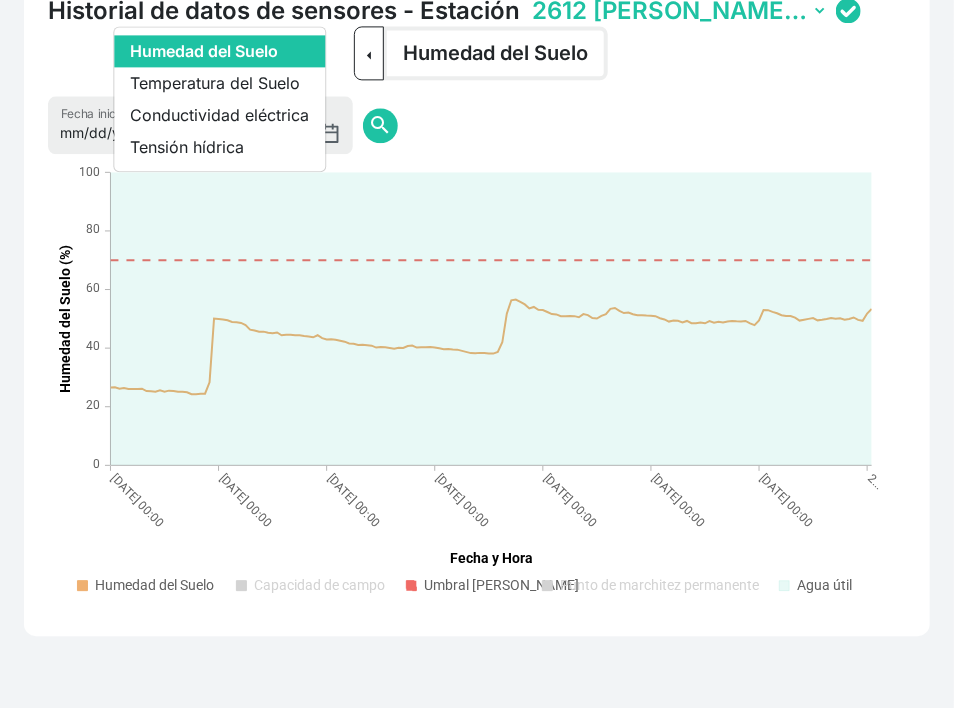 click on "Habilitado para el usuario  Historial de datos de sensores - Estación   2612 [PERSON_NAME] junto [PERSON_NAME]  Sensor Dropdown  Humedad del Suelo   Temperatura del Suelo   Conductividad eléctrica   Tensión hídrica   Humedad del Suelo  [DATE] Fecha inicial - [DATE] Fecha final  search  [DATE] 17 ‎: 00 Humedad del Suelo  ‎:   40,085% Umbral [PERSON_NAME]  ‎:   70% Agua útil [DATE] 00:00 [DATE] 00:00 [DATE] 00:00 [DATE] 00:00 [DATE] 00:00 [DATE] 00:00 [DATE] 00:00 2... Fecha y Hora 0 20 40 60 80 100 Humedad del Suelo (%) Humedad del Suelo Capacidad [PERSON_NAME] Umbral [PERSON_NAME] Punto de marchitez permanente Agua útil" 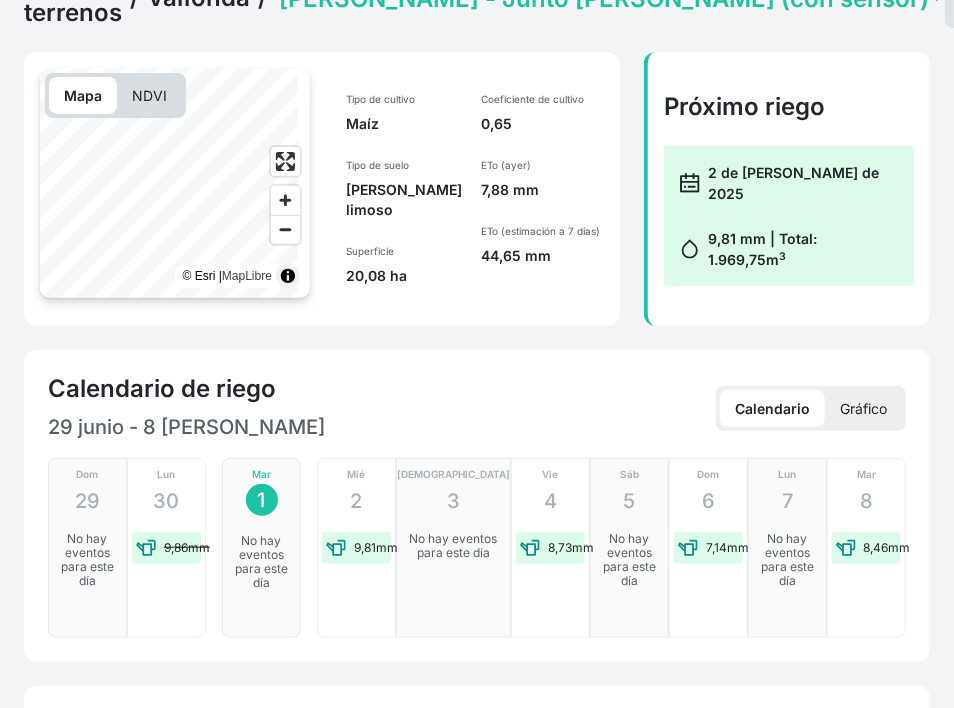scroll, scrollTop: 0, scrollLeft: 0, axis: both 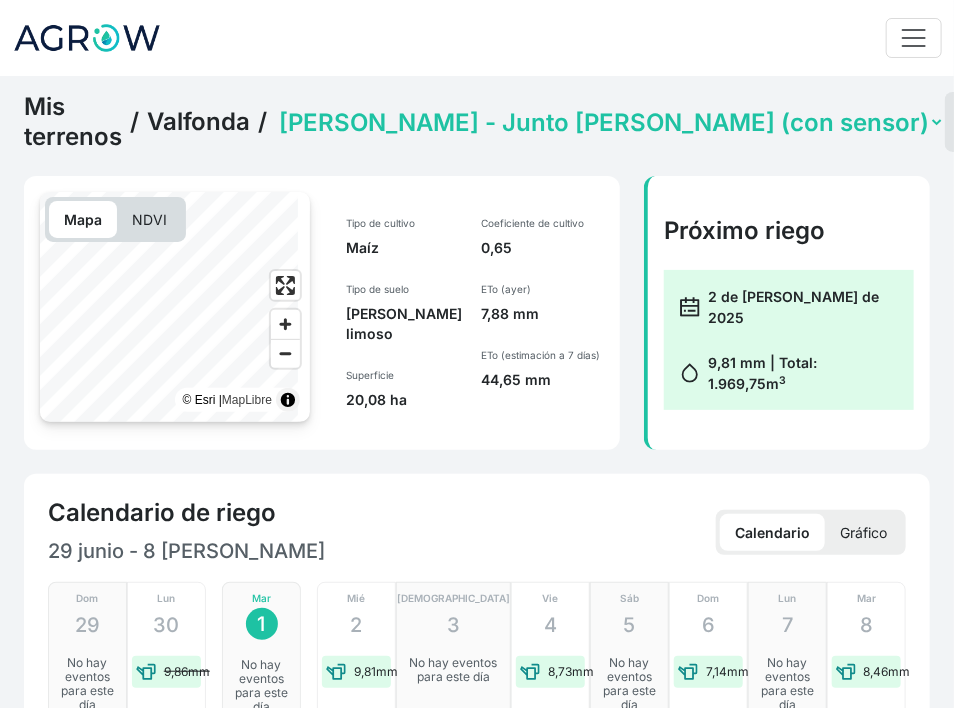 click on "Idioma: Español  Español English Português  Administrador Preferencias Usuarios de la plataforma Volver a la página web  launch  Cerrar sesión" 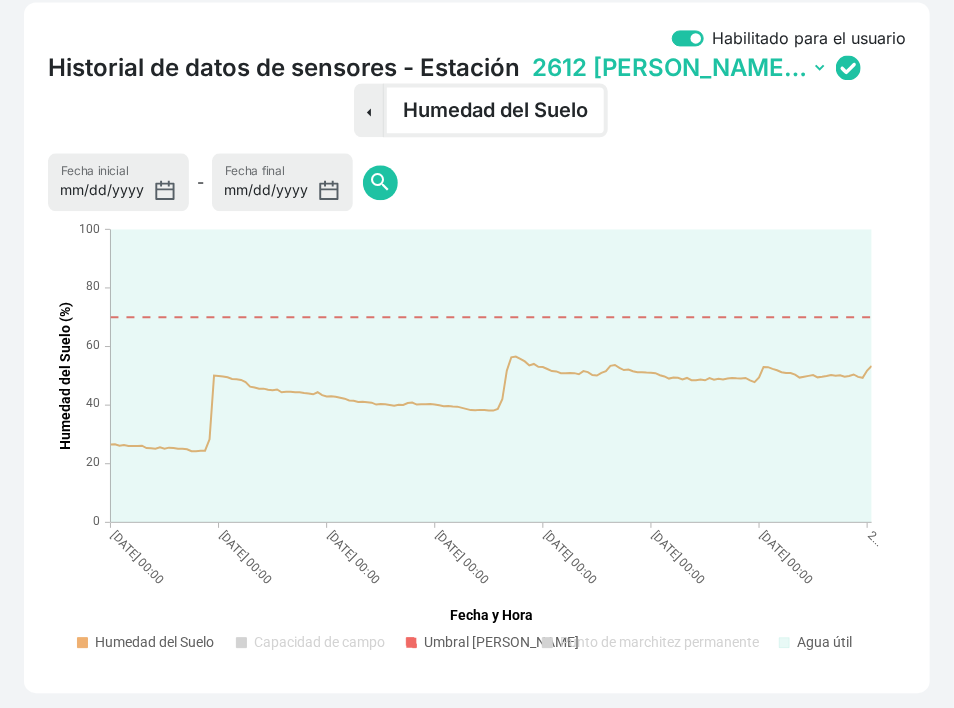 scroll, scrollTop: 1672, scrollLeft: 0, axis: vertical 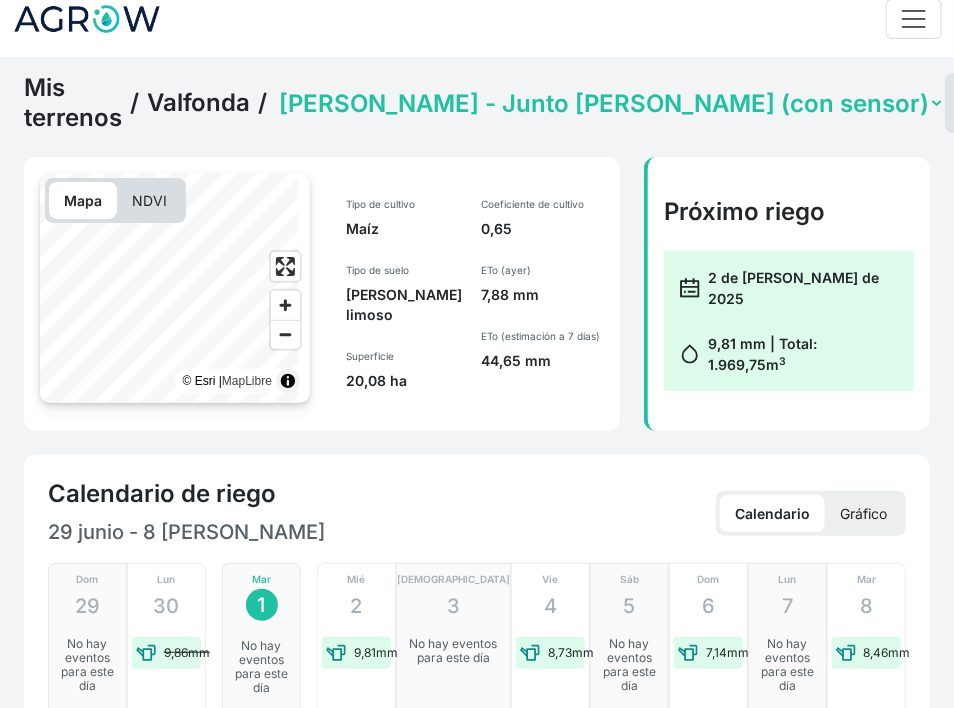 click on "Mis terrenos" 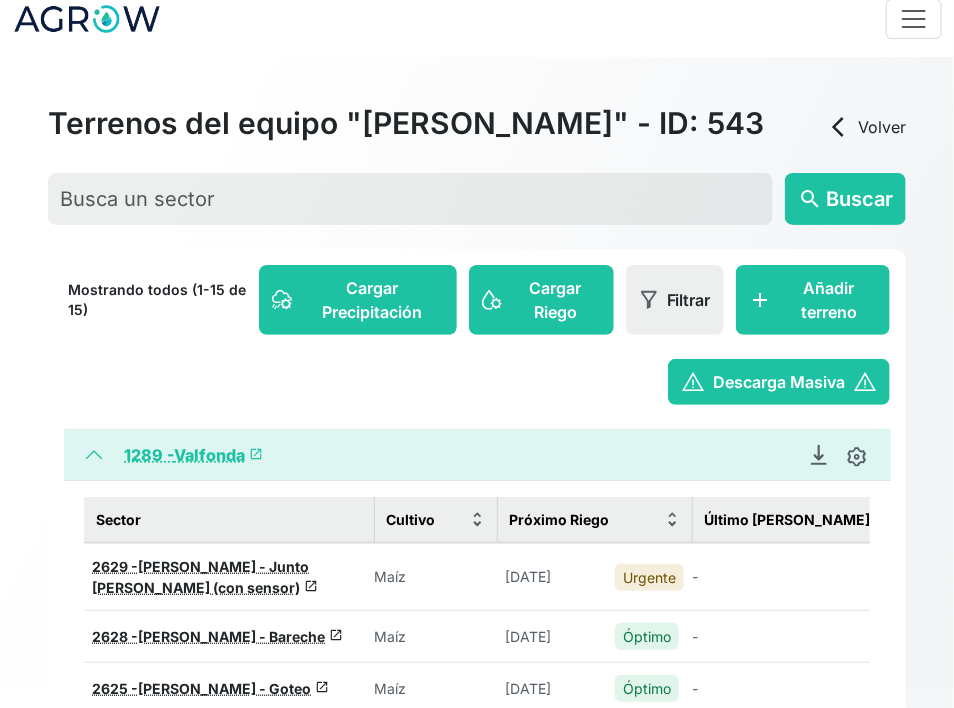 drag, startPoint x: 952, startPoint y: 124, endPoint x: 956, endPoint y: 142, distance: 18.439089 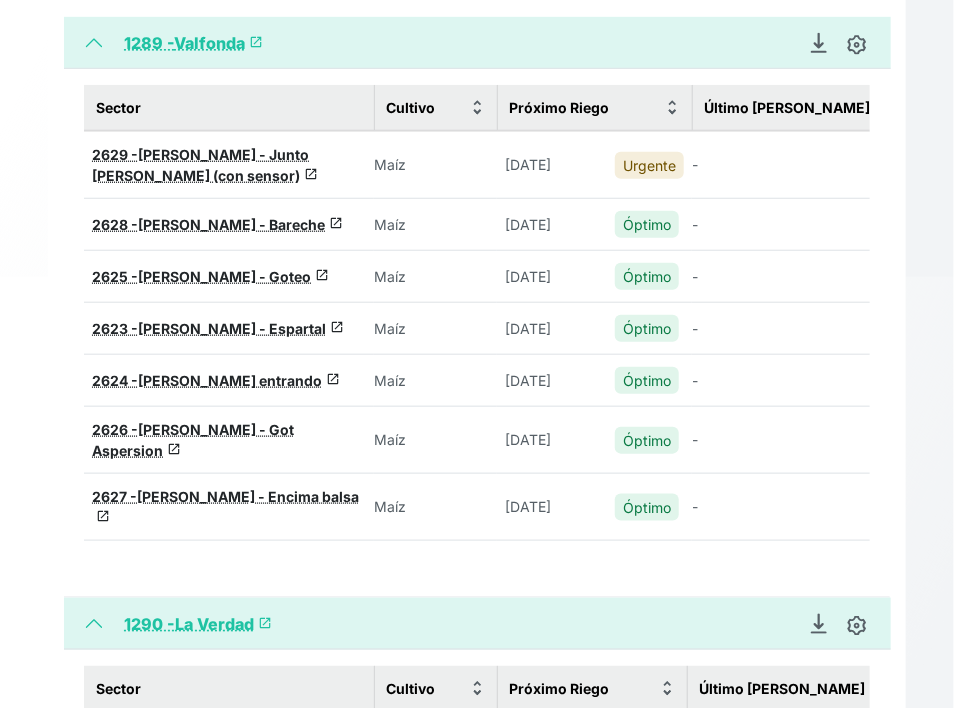 scroll, scrollTop: 452, scrollLeft: 0, axis: vertical 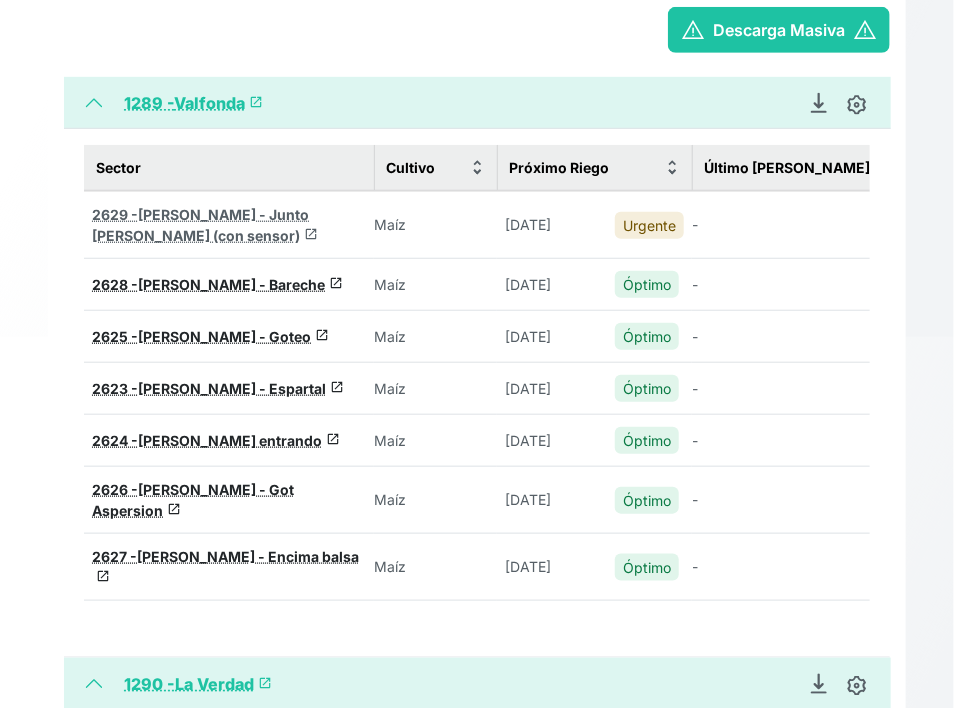 click on "[PERSON_NAME] - Junto [PERSON_NAME] (con sensor)" at bounding box center (200, 225) 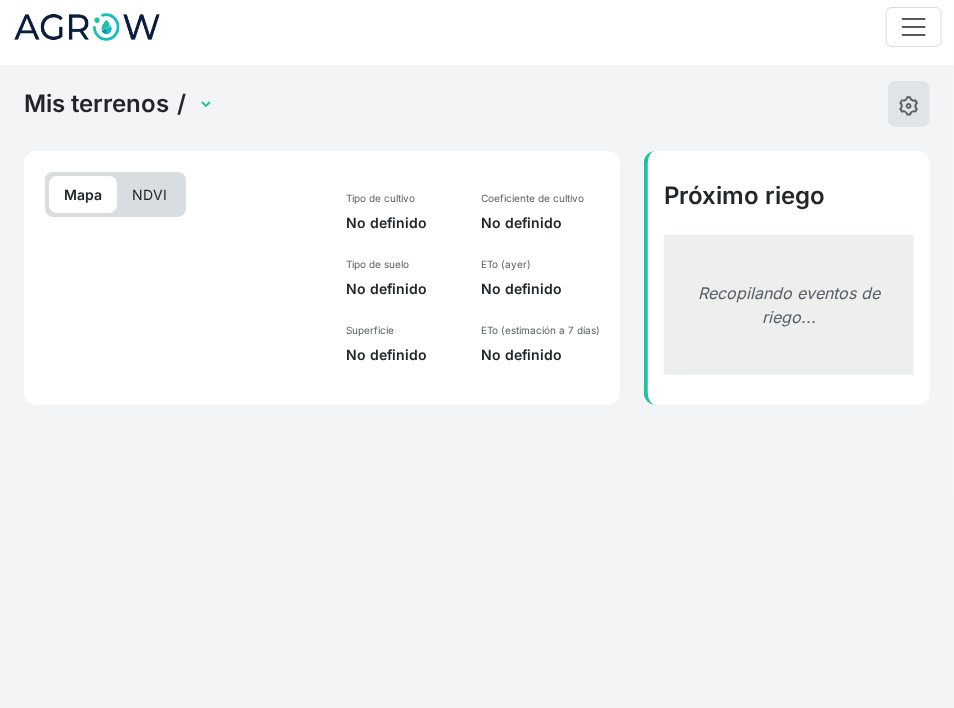 scroll, scrollTop: 16, scrollLeft: 0, axis: vertical 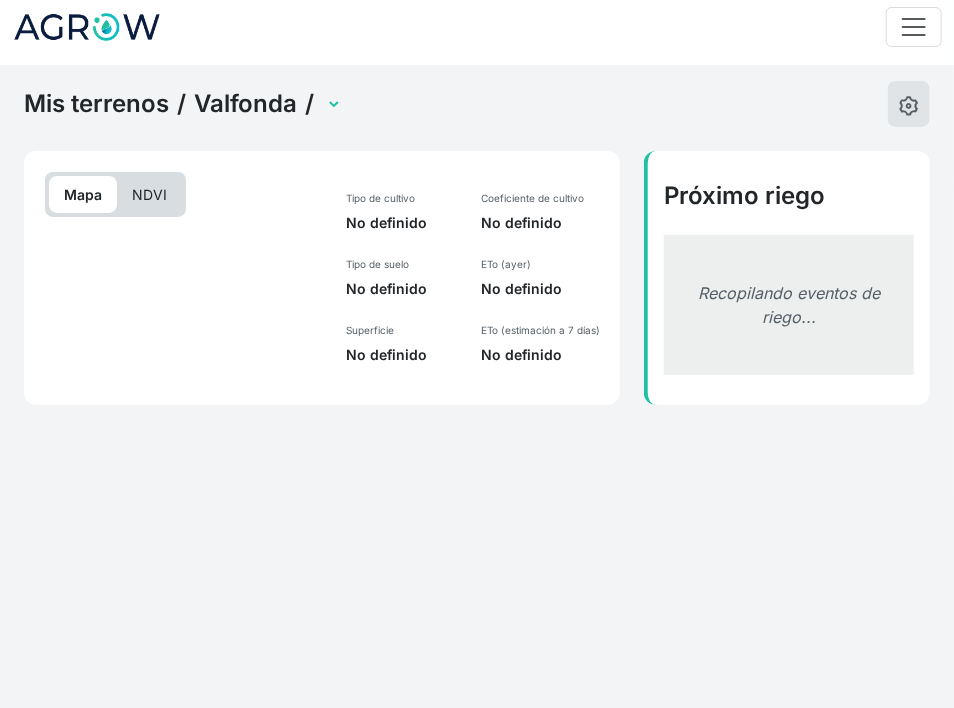 select on "2629" 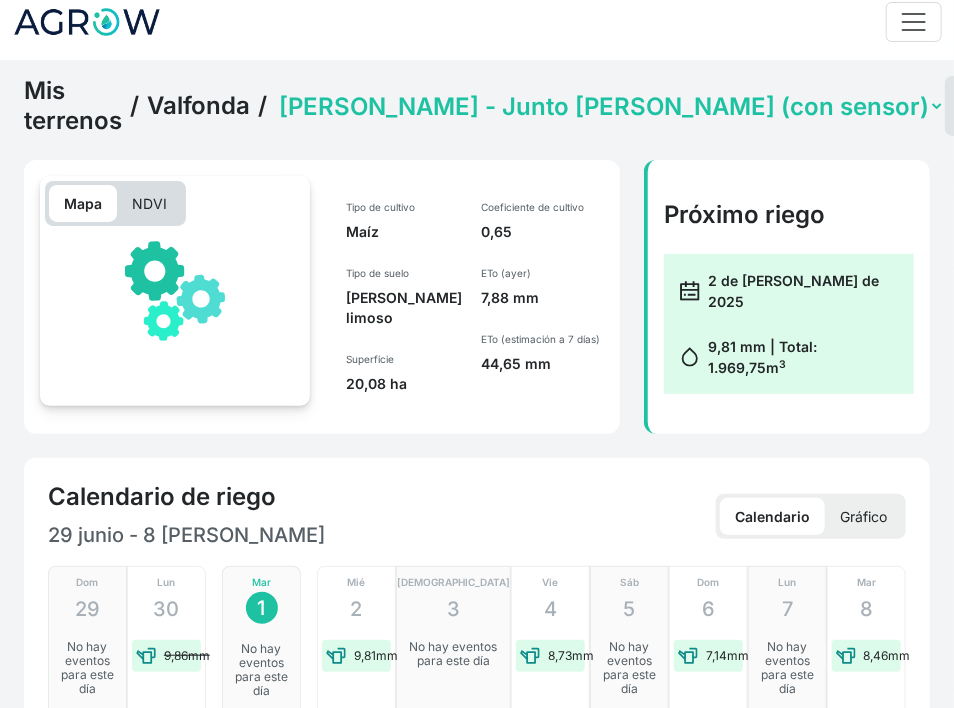 scroll, scrollTop: 371, scrollLeft: 0, axis: vertical 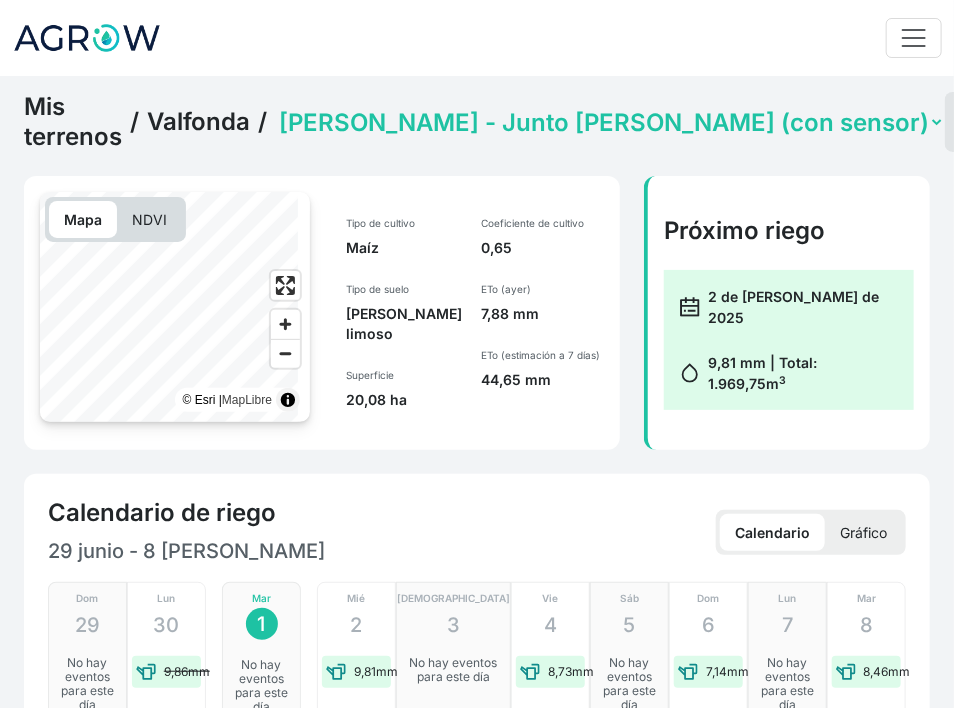 click on "Valfonda" 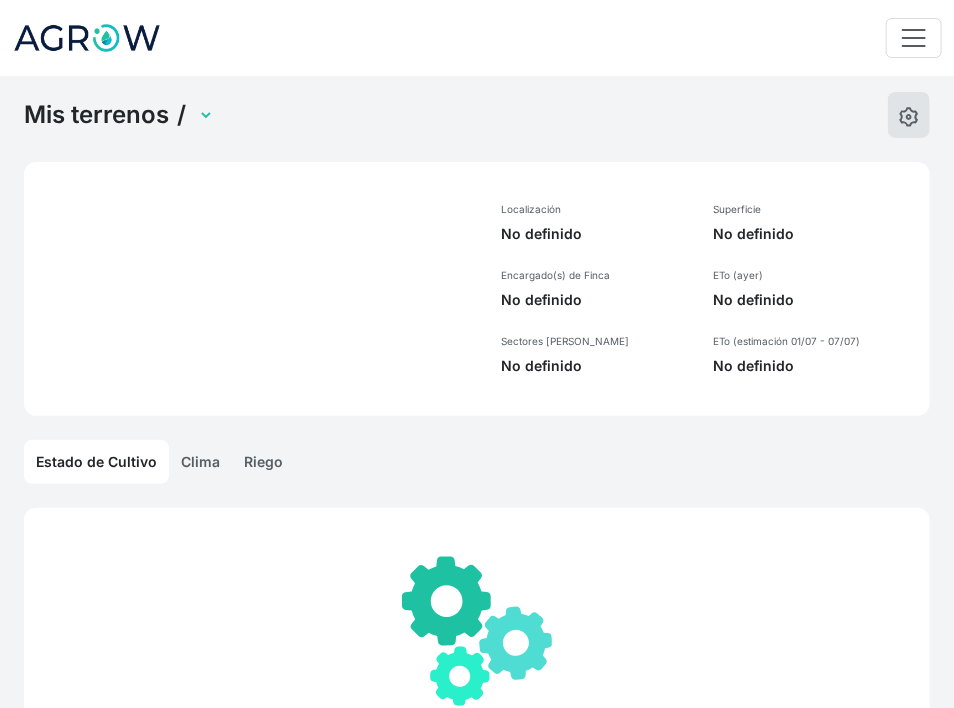 select on "1289" 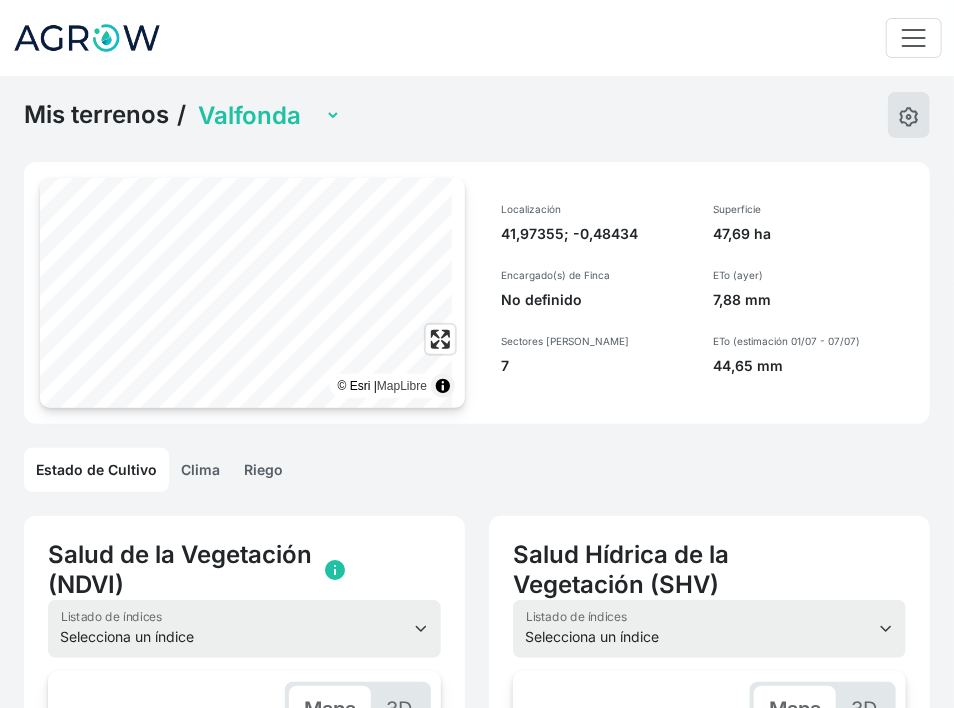 scroll, scrollTop: 0, scrollLeft: 412, axis: horizontal 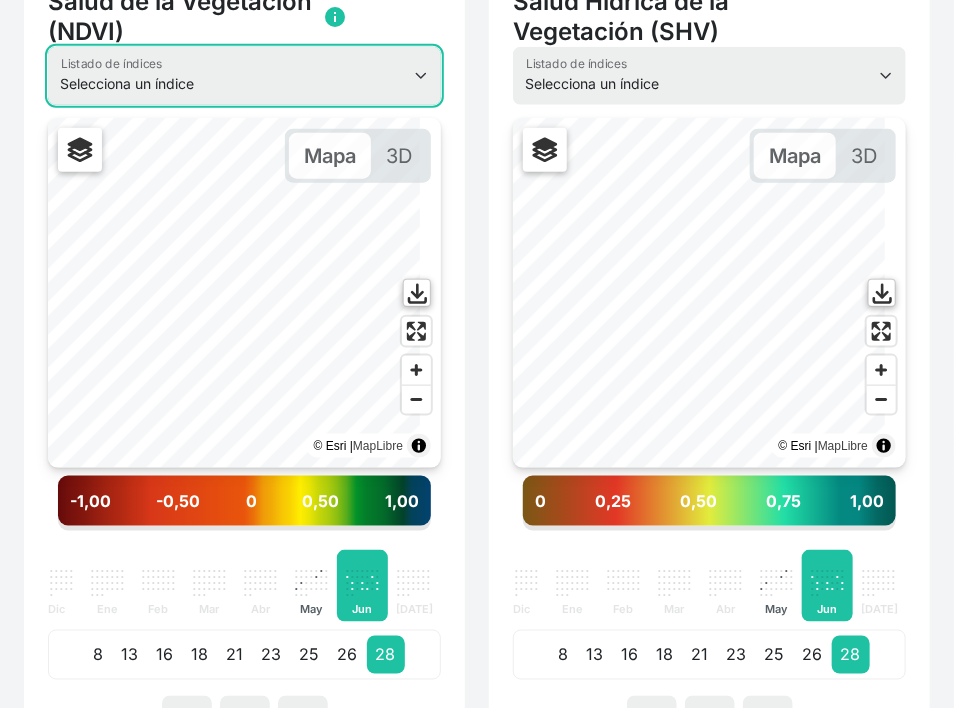 click on "Selecciona un índice   NDVI   NDMI   SAVI   FVC   SHV   Thermal" at bounding box center (244, 76) 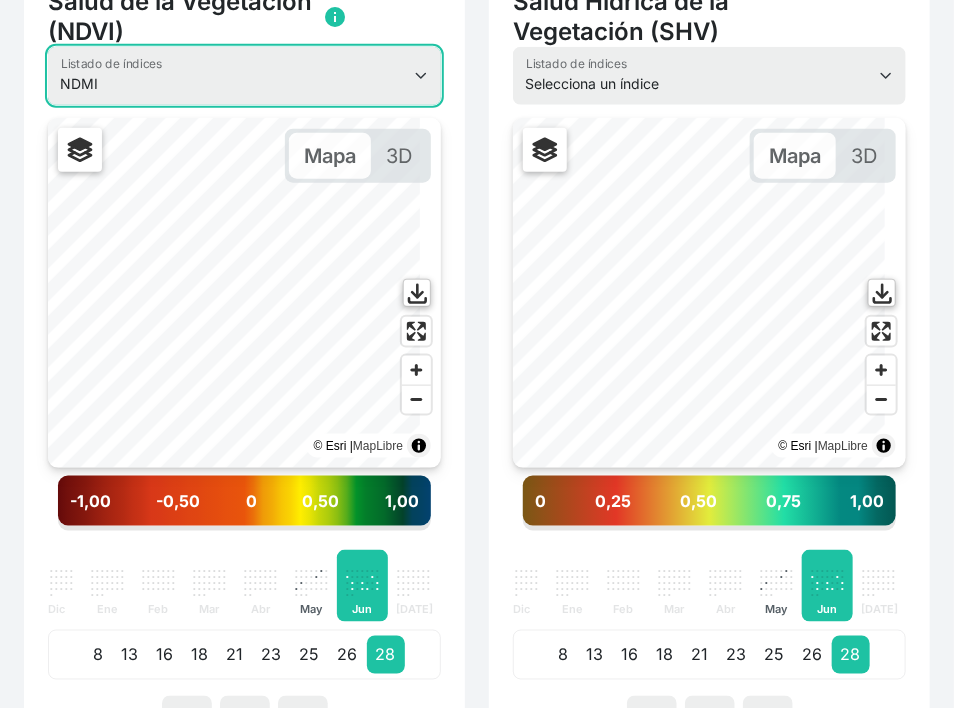 click on "Selecciona un índice   NDVI   NDMI   SAVI   FVC   SHV   Thermal" at bounding box center (244, 76) 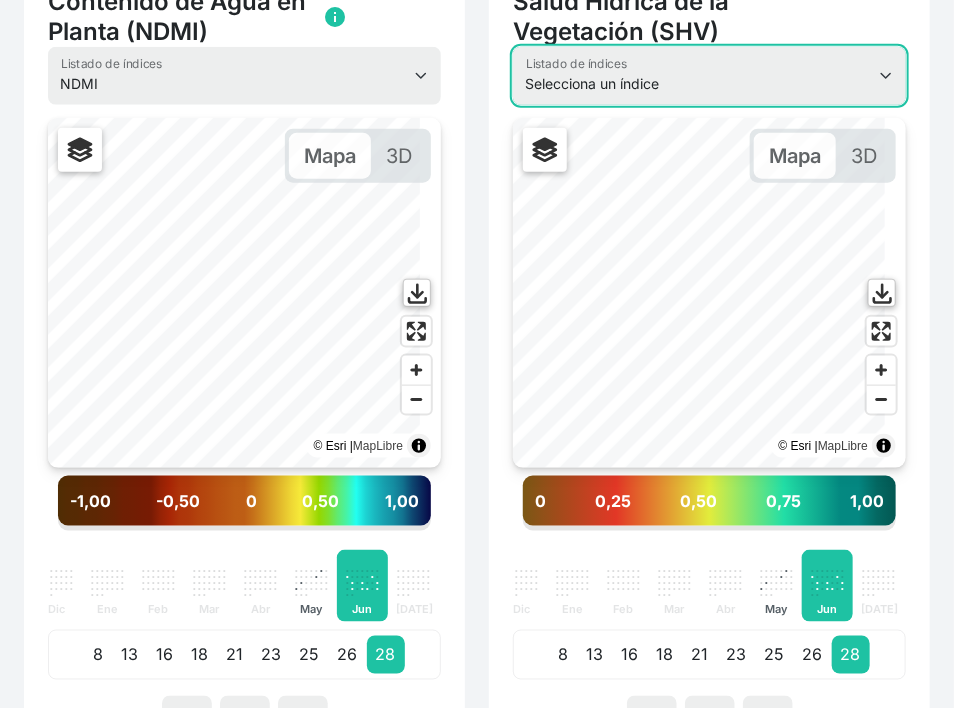 click on "Selecciona un índice   NDVI   NDMI   SAVI   FVC   SHV   Thermal" at bounding box center [709, 76] 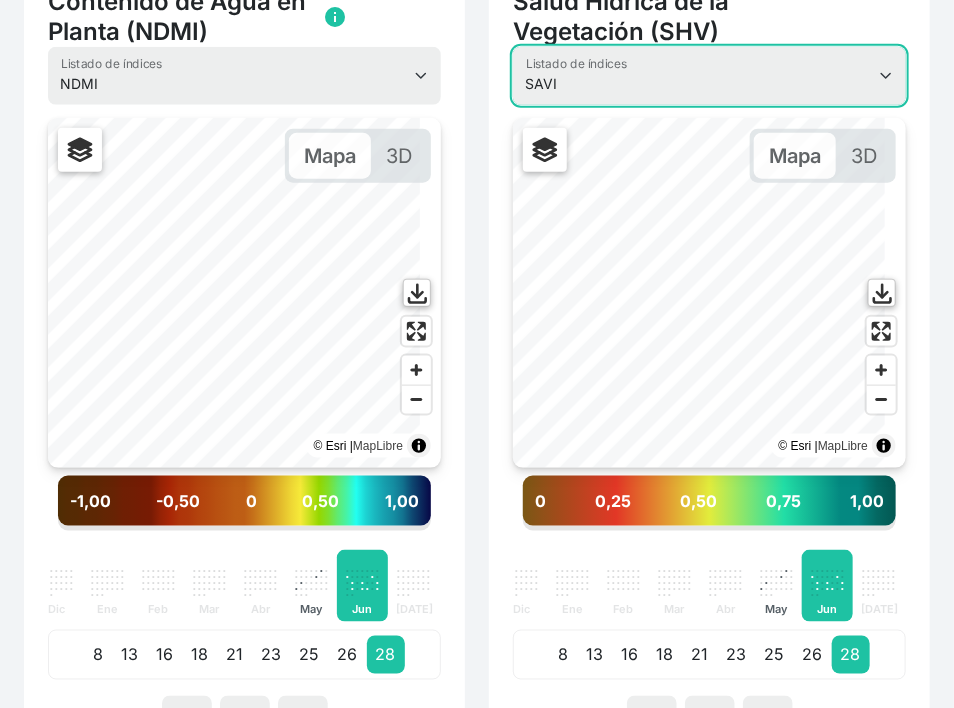 click on "Selecciona un índice   NDVI   NDMI   SAVI   FVC   SHV   Thermal" at bounding box center (709, 76) 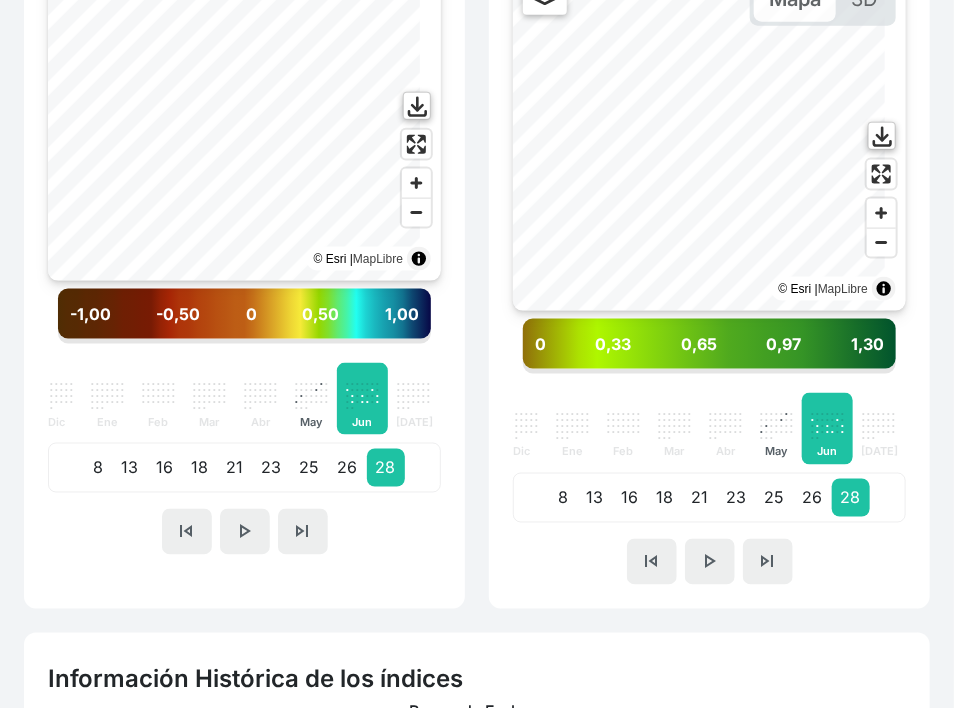 scroll, scrollTop: 744, scrollLeft: 0, axis: vertical 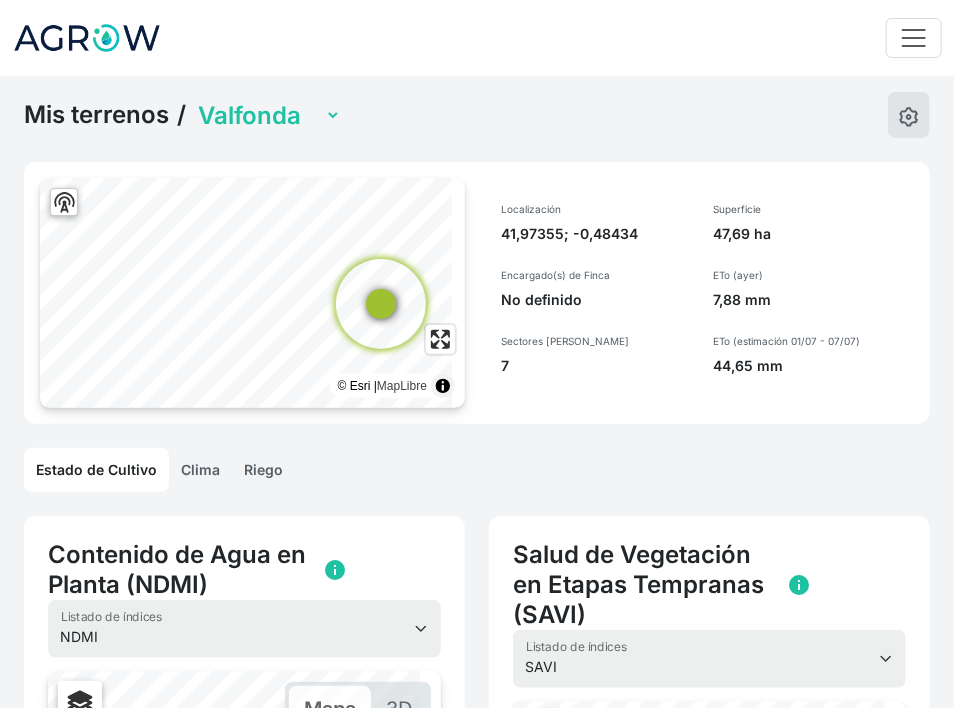drag, startPoint x: 80, startPoint y: 20, endPoint x: 50, endPoint y: 31, distance: 31.95309 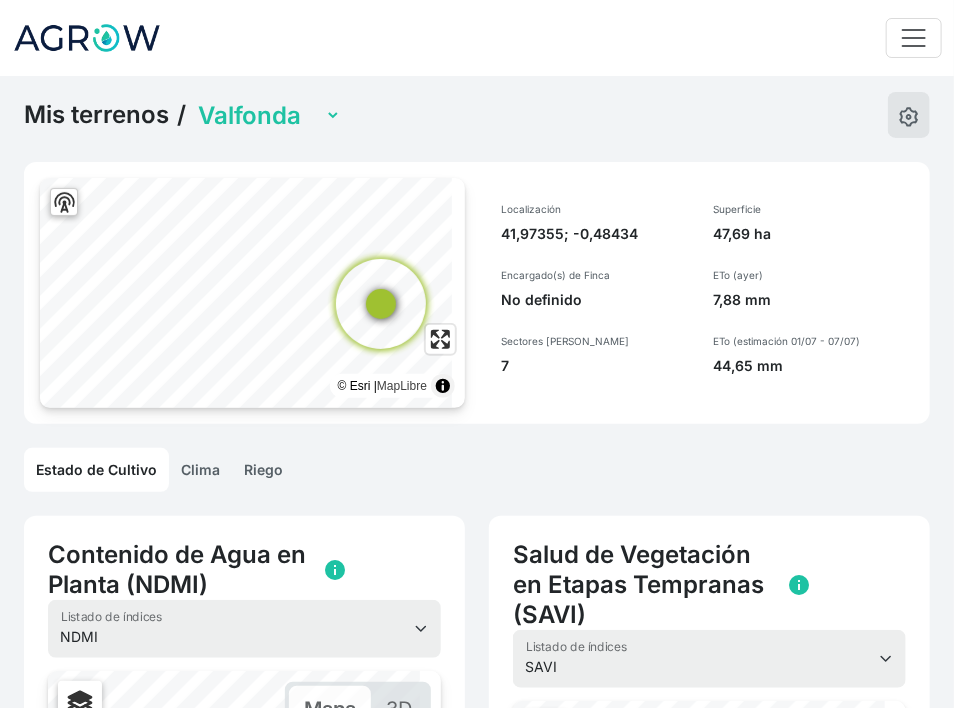click on "Mis terrenos" 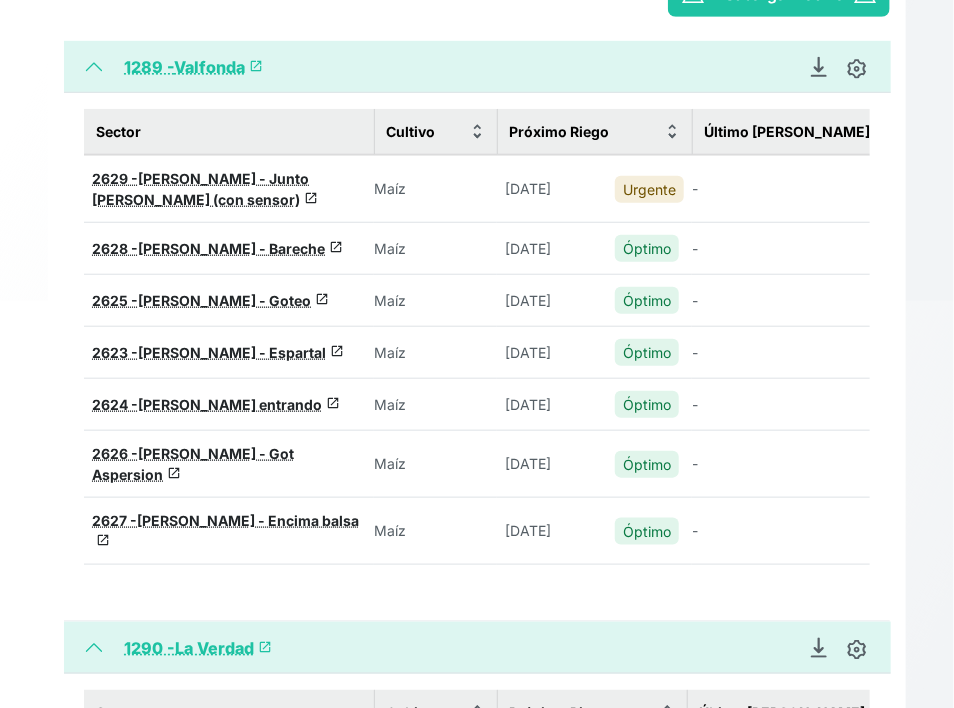 scroll, scrollTop: 400, scrollLeft: 0, axis: vertical 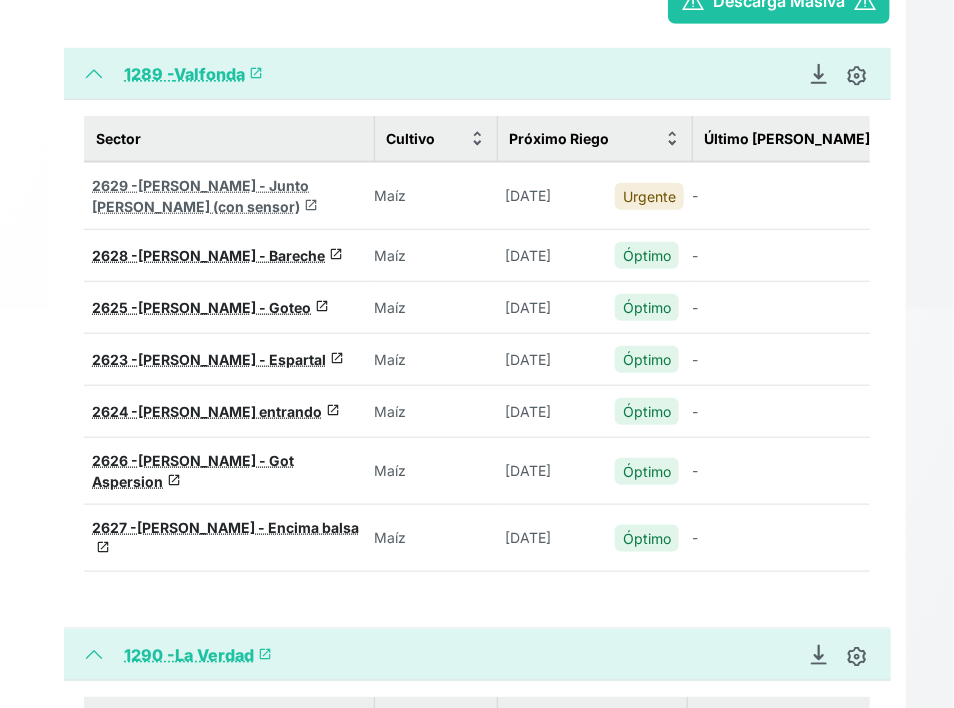 click on "[PERSON_NAME] - Junto [PERSON_NAME] (con sensor)" at bounding box center (200, 196) 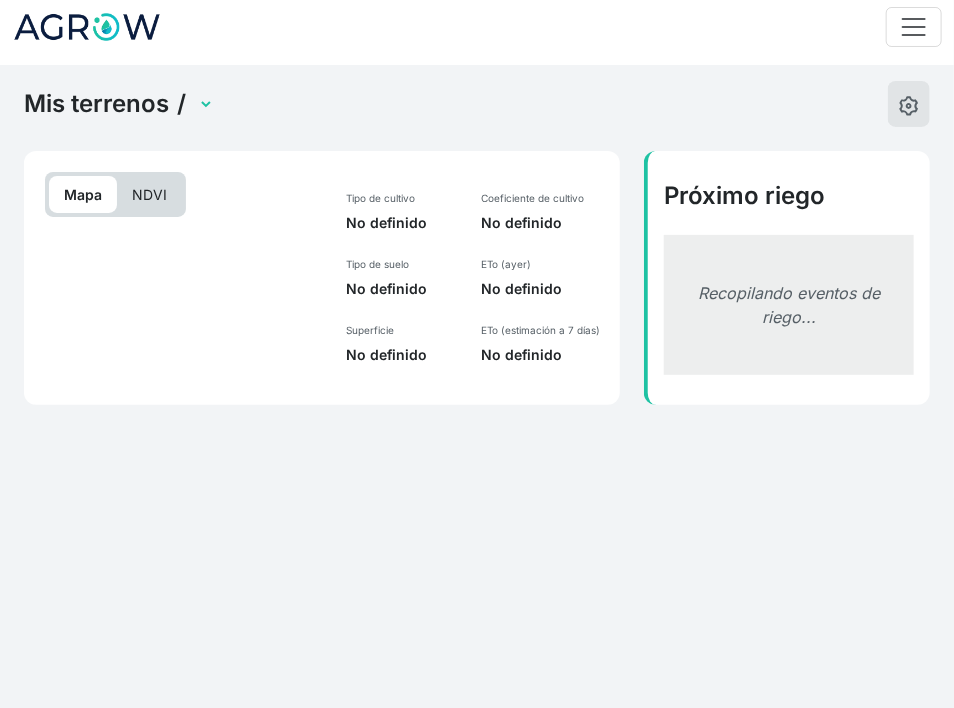 scroll, scrollTop: 16, scrollLeft: 0, axis: vertical 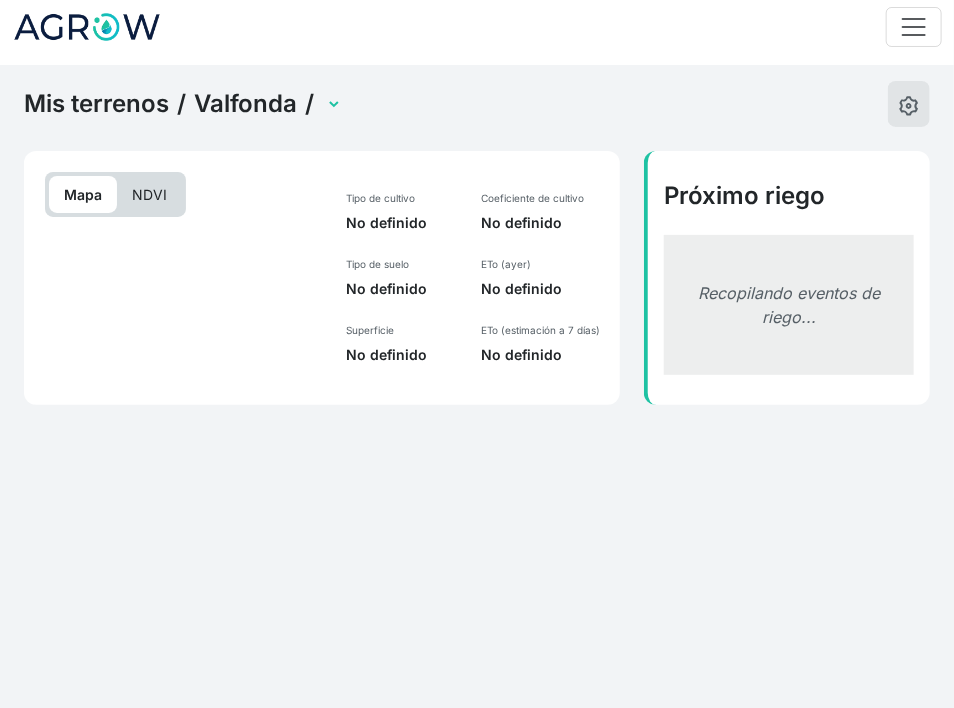 select on "2629" 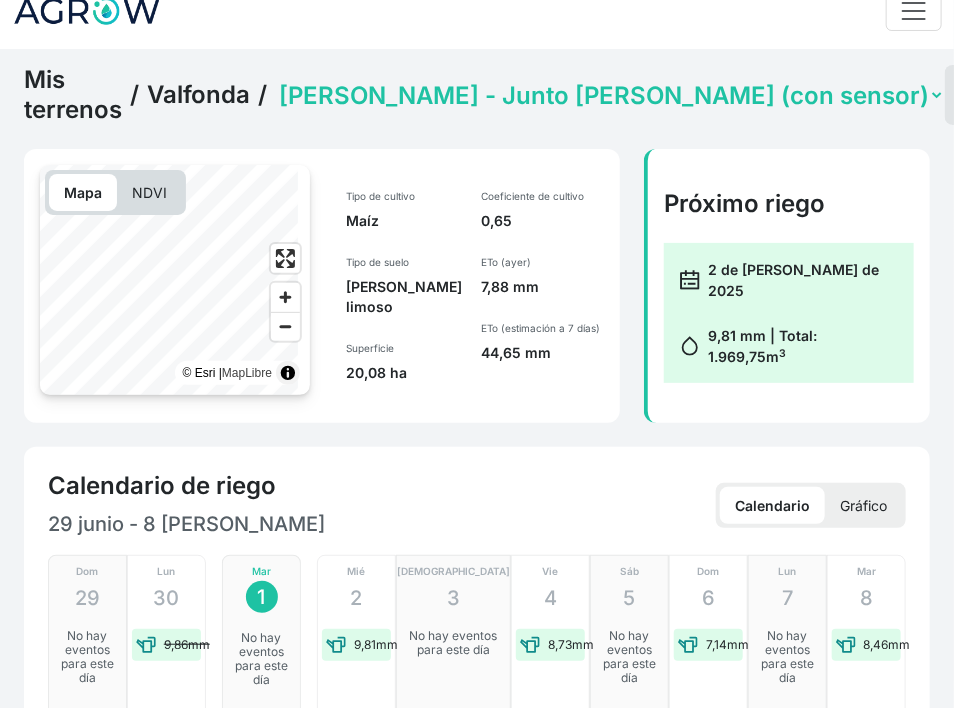 scroll, scrollTop: 0, scrollLeft: 0, axis: both 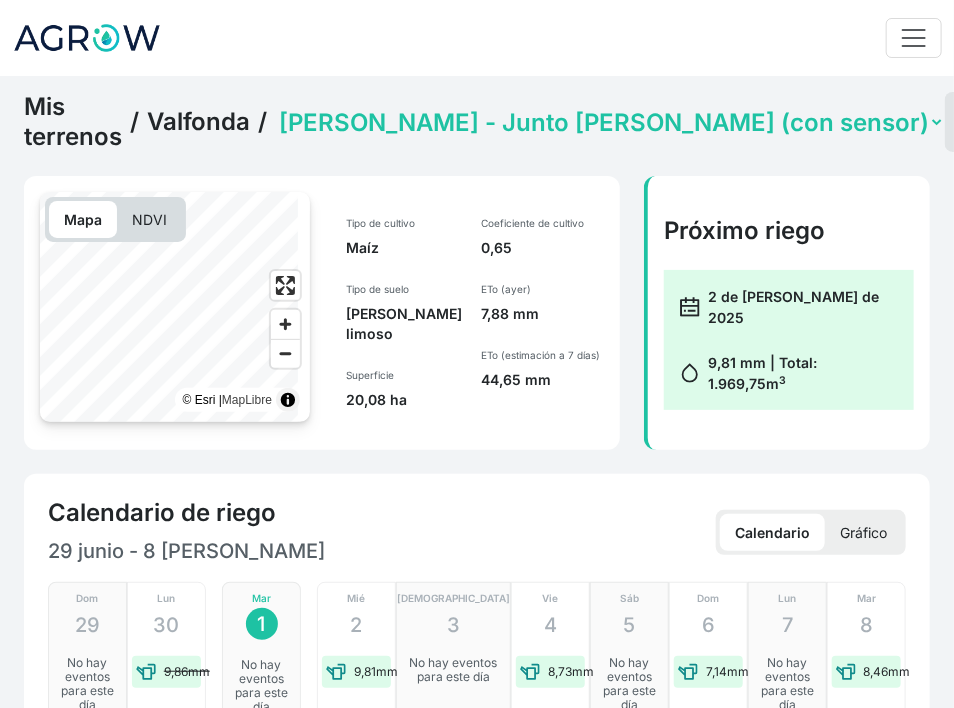 click on "Valfonda" 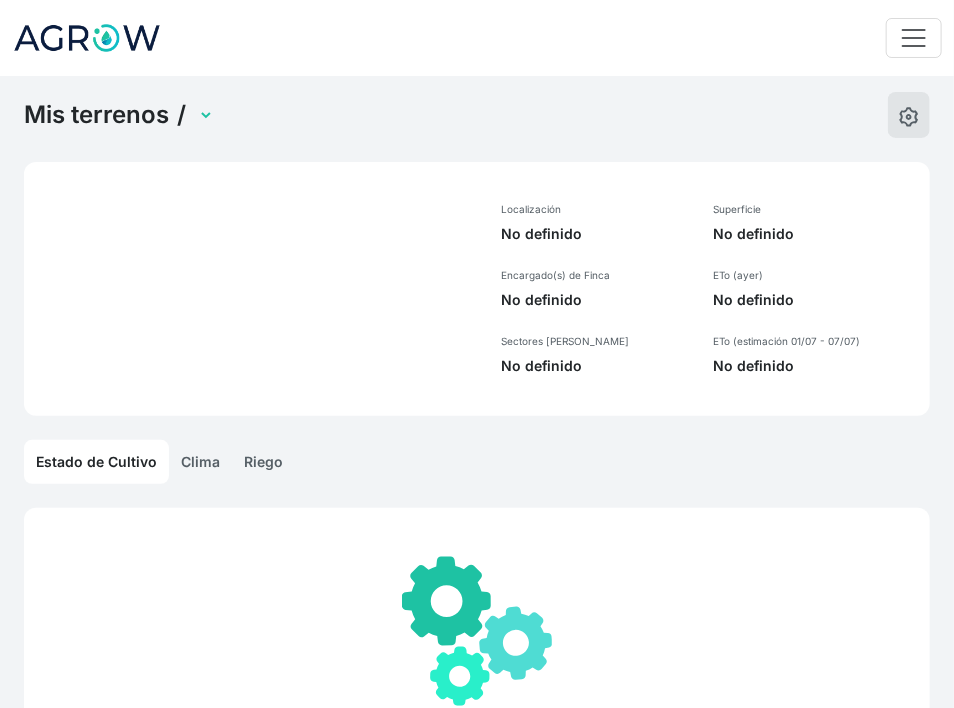 select on "1289" 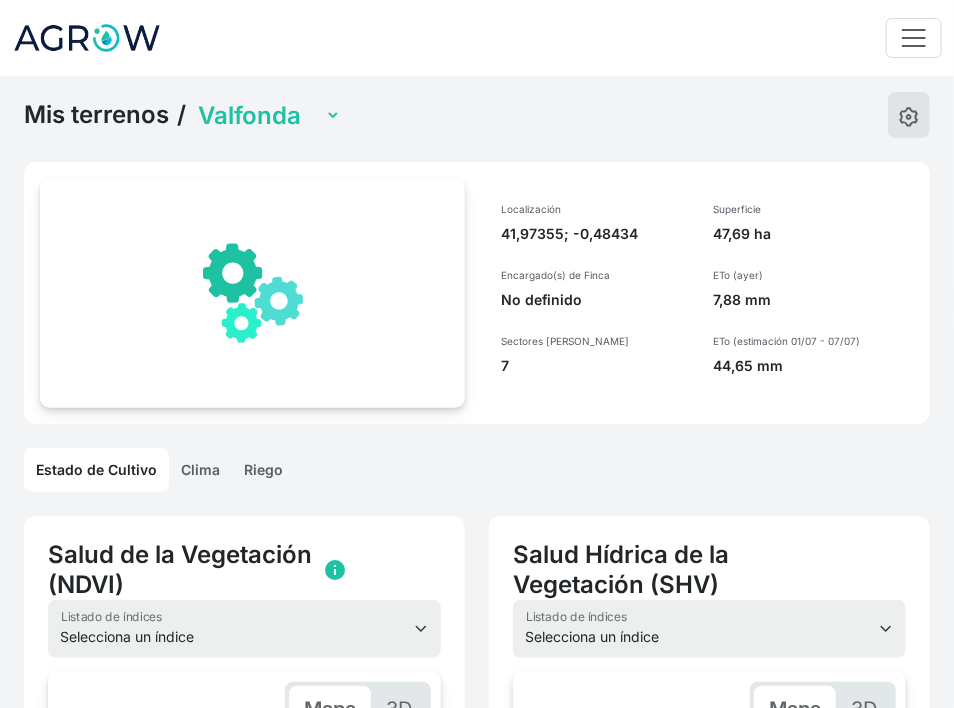 scroll, scrollTop: 0, scrollLeft: 412, axis: horizontal 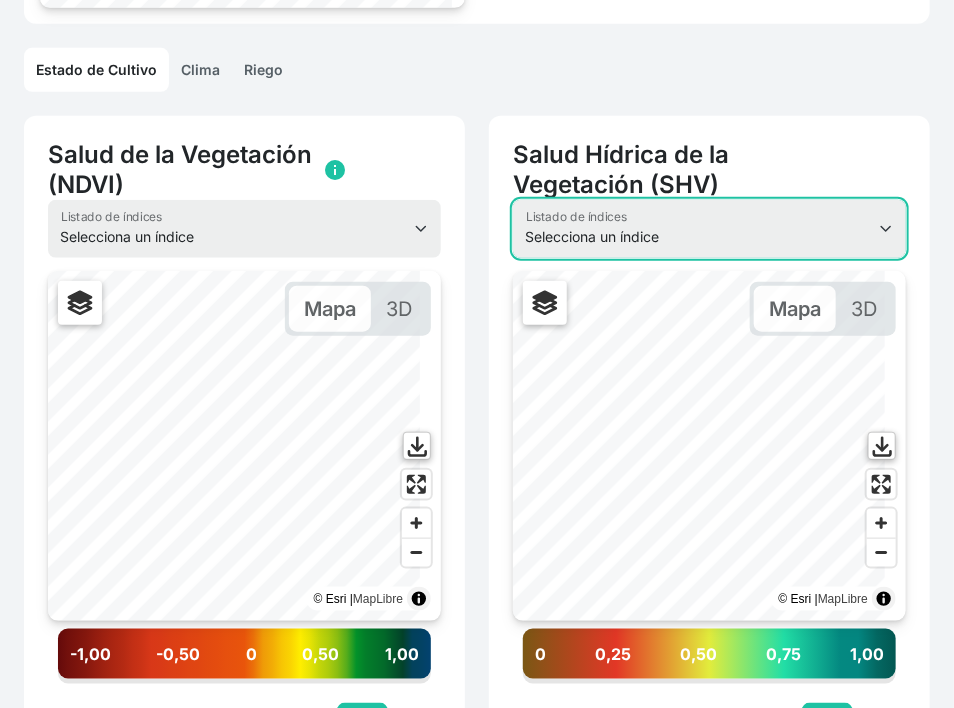 click on "Selecciona un índice   NDVI   NDMI   SAVI   FVC   SHV   Thermal" at bounding box center (709, 229) 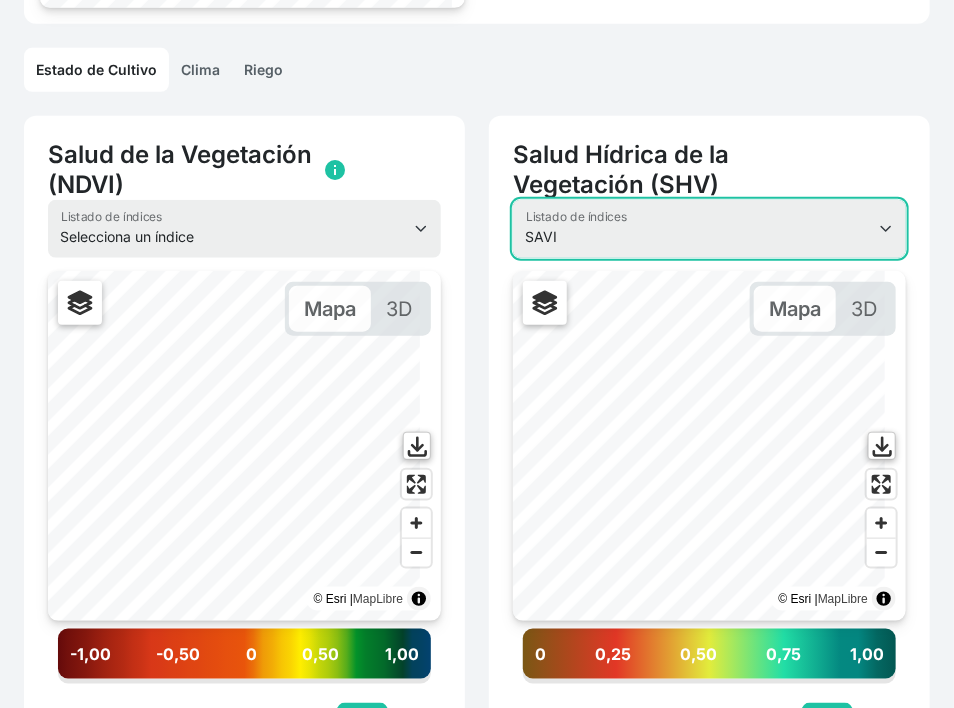 click on "Selecciona un índice   NDVI   NDMI   SAVI   FVC   SHV   Thermal" at bounding box center [709, 229] 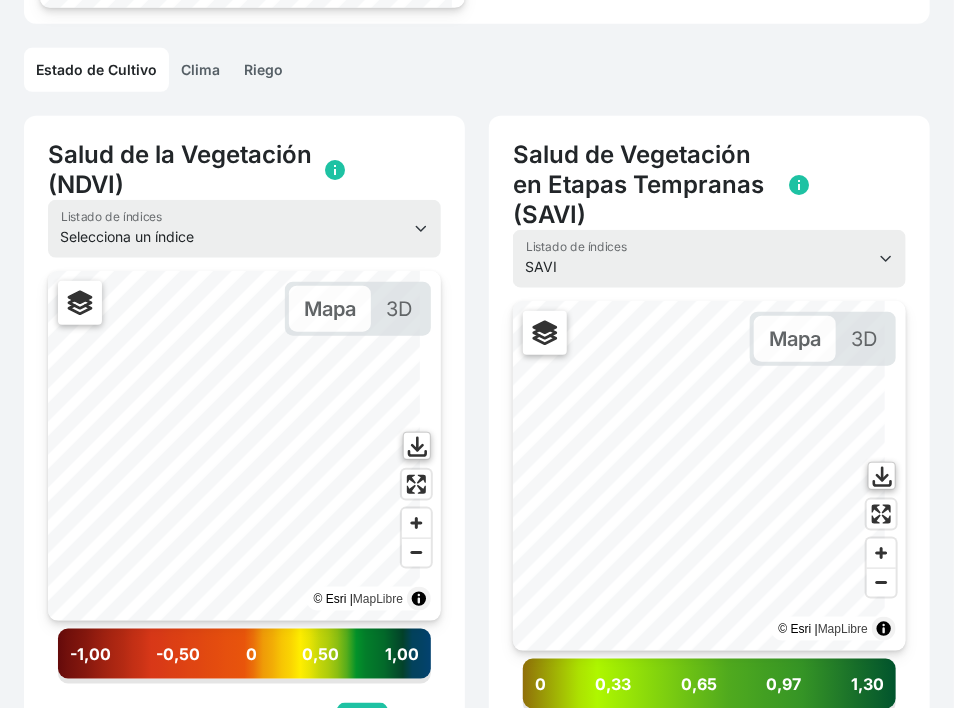 drag, startPoint x: 526, startPoint y: 219, endPoint x: 741, endPoint y: 275, distance: 222.17336 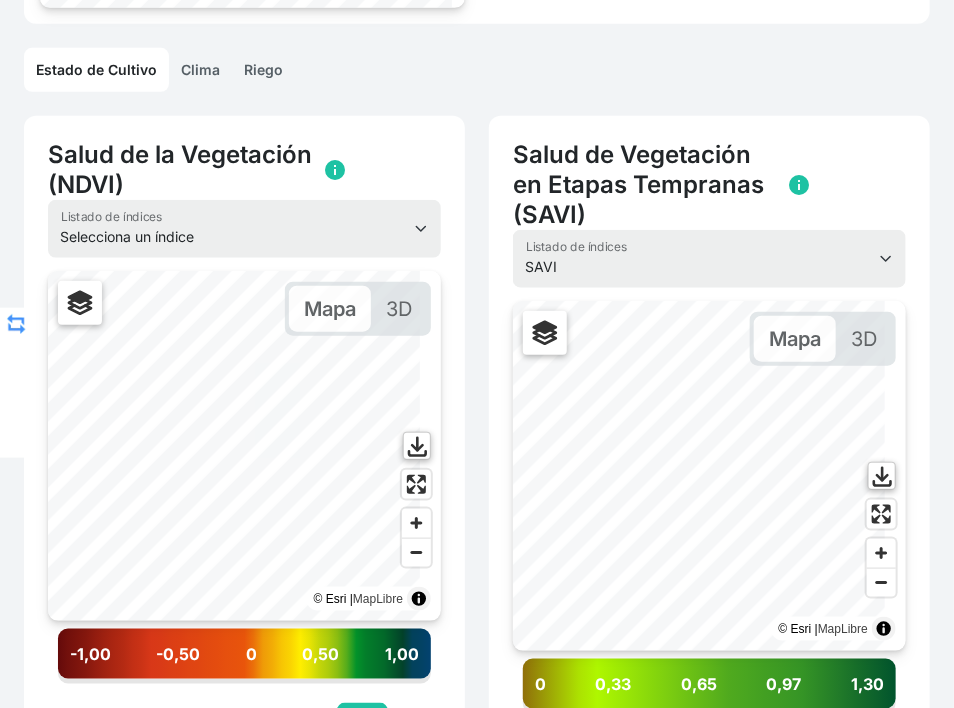 scroll, scrollTop: 0, scrollLeft: 0, axis: both 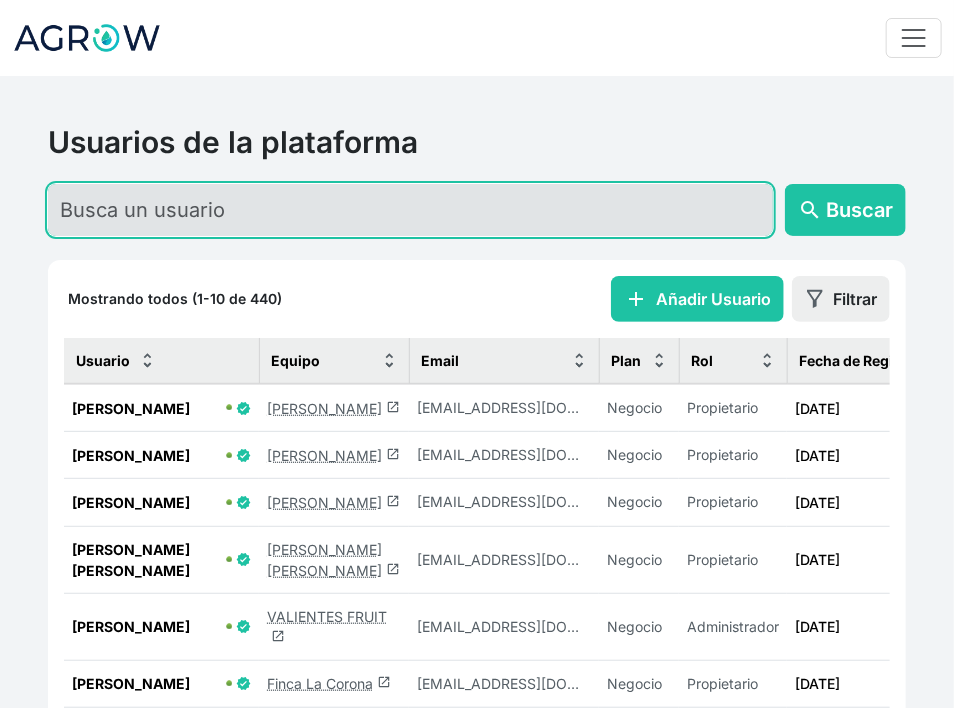 click 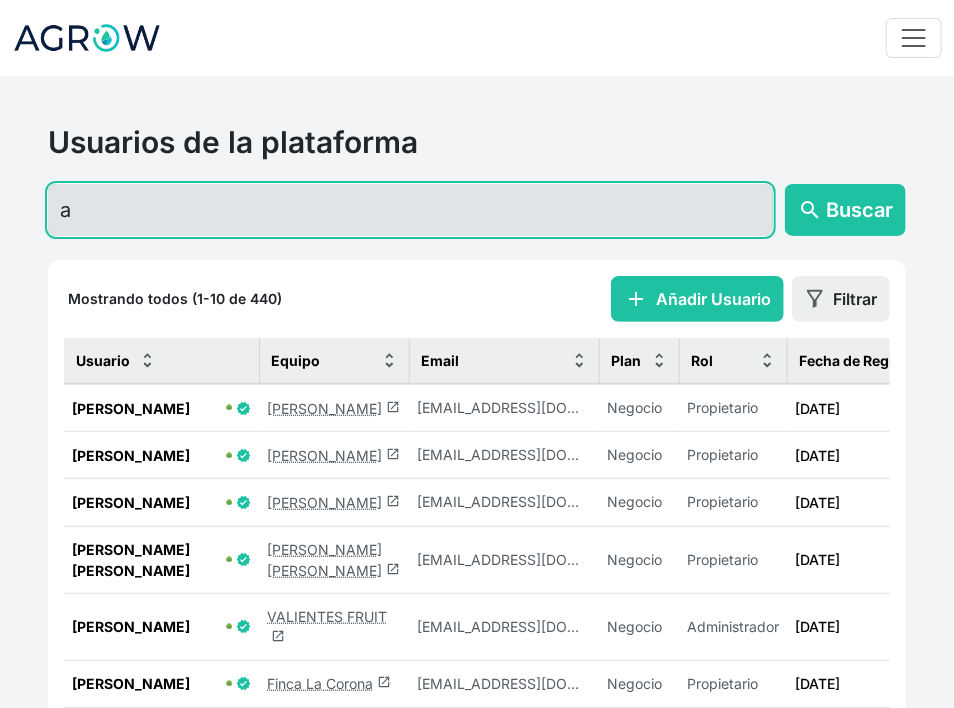click on "a" 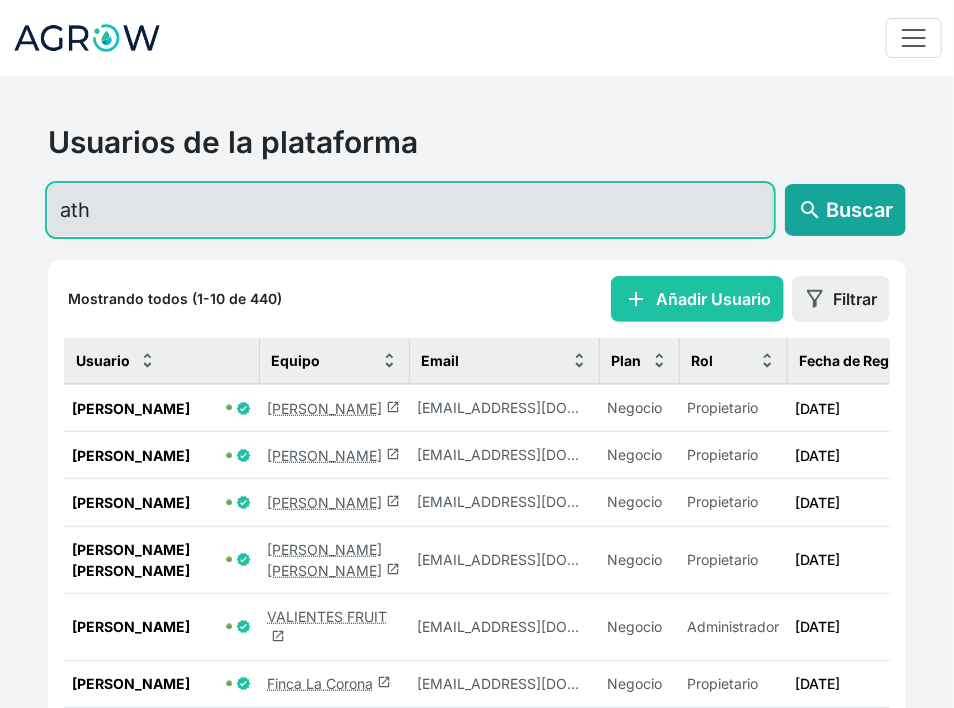 type on "ath" 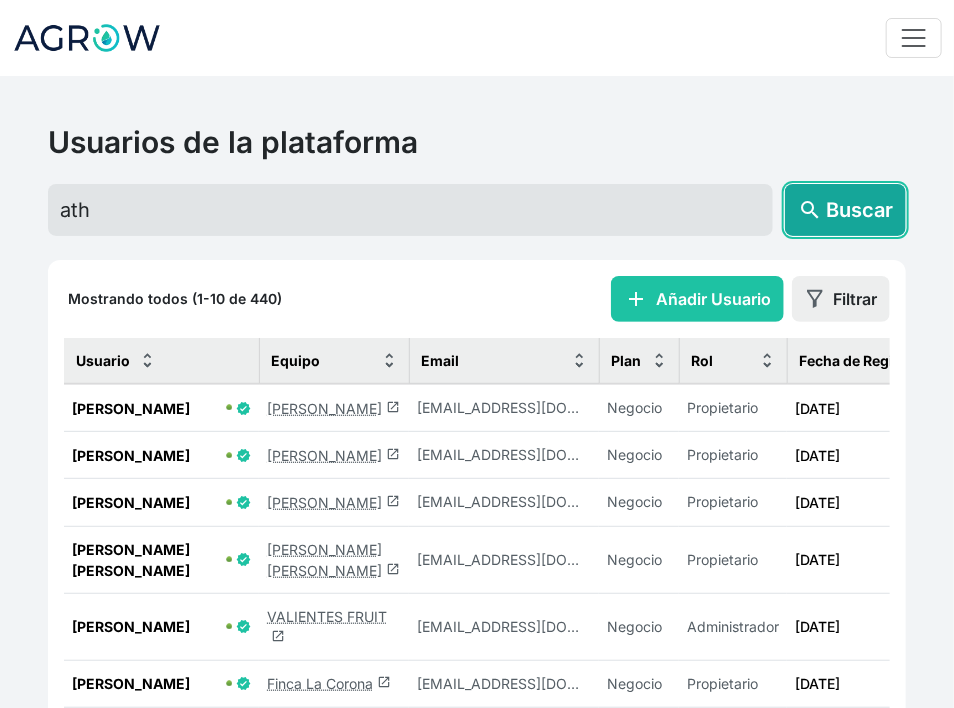 click on "search" 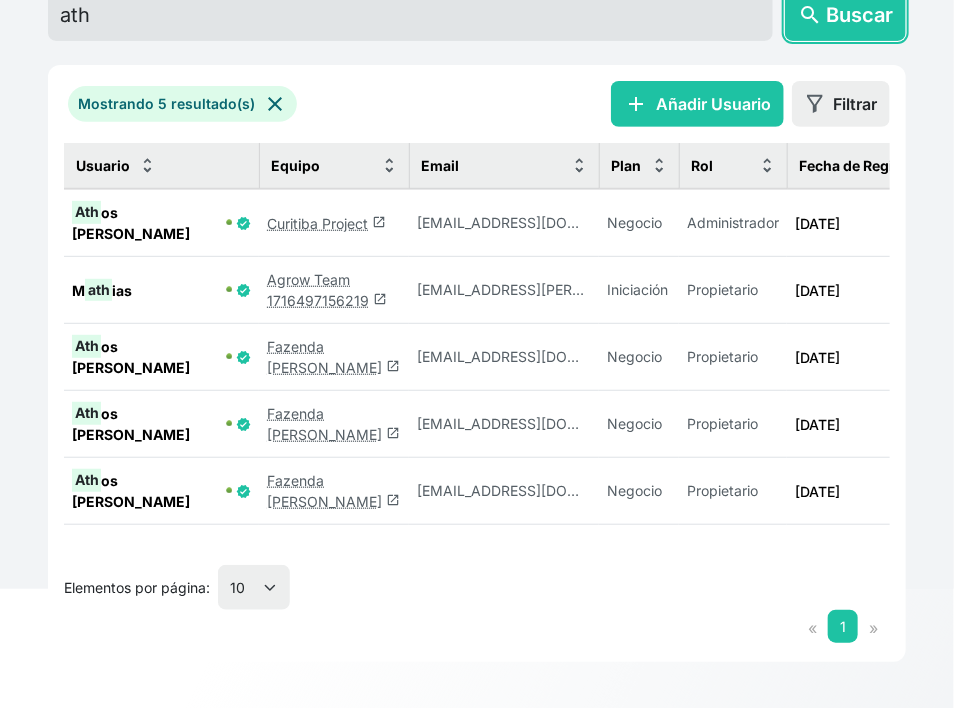 scroll, scrollTop: 200, scrollLeft: 0, axis: vertical 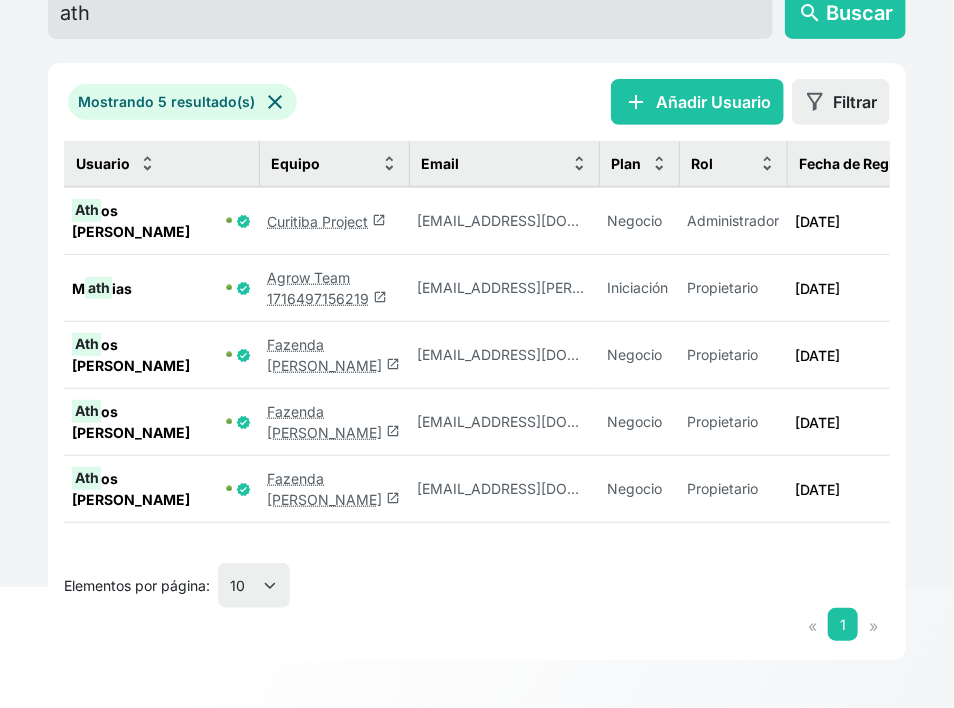 click on "Fazenda Hamilton Marcio Noro  launch" 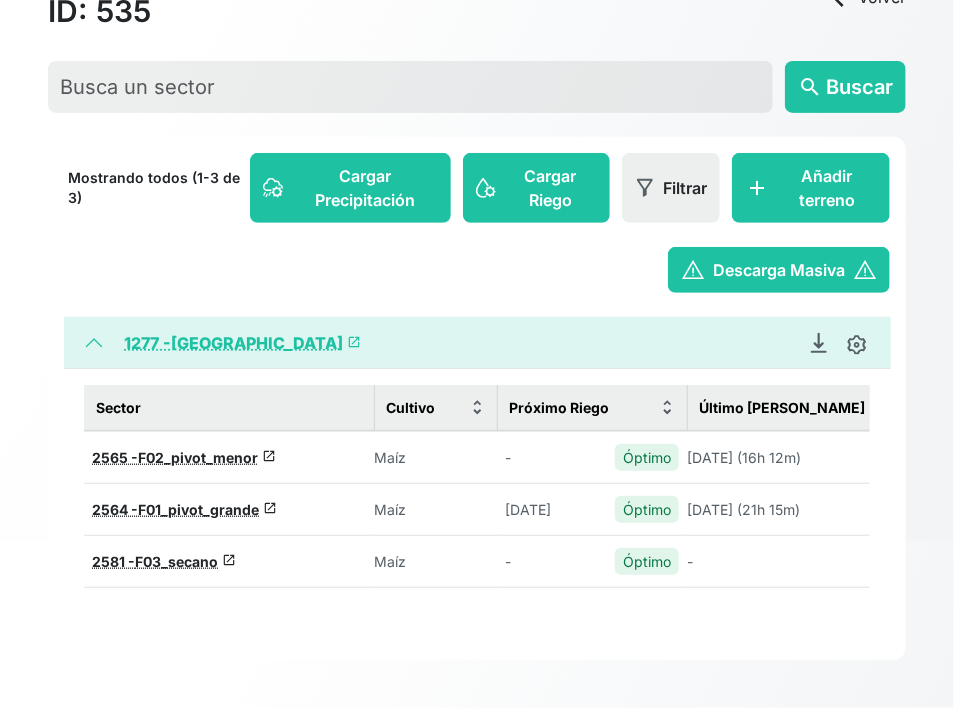 scroll, scrollTop: 276, scrollLeft: 0, axis: vertical 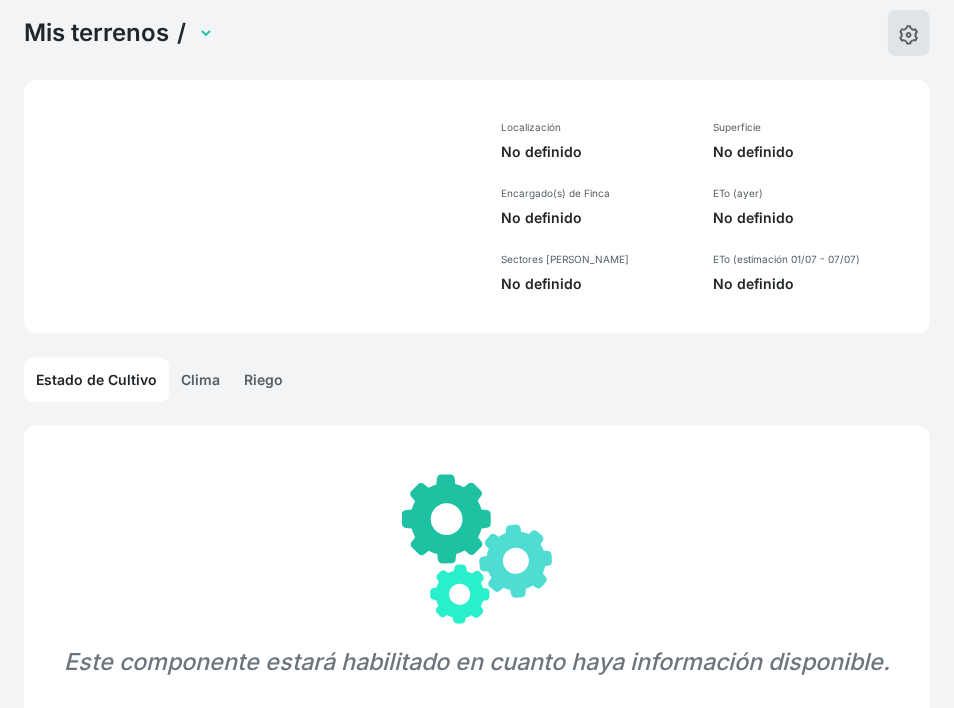select on "1277" 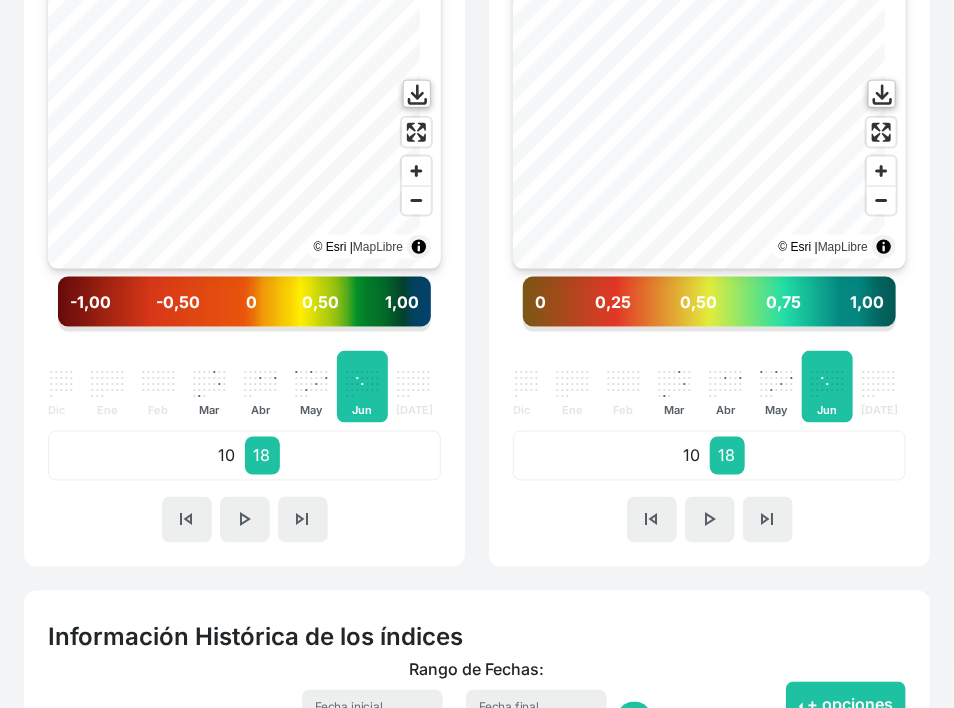 scroll, scrollTop: 782, scrollLeft: 0, axis: vertical 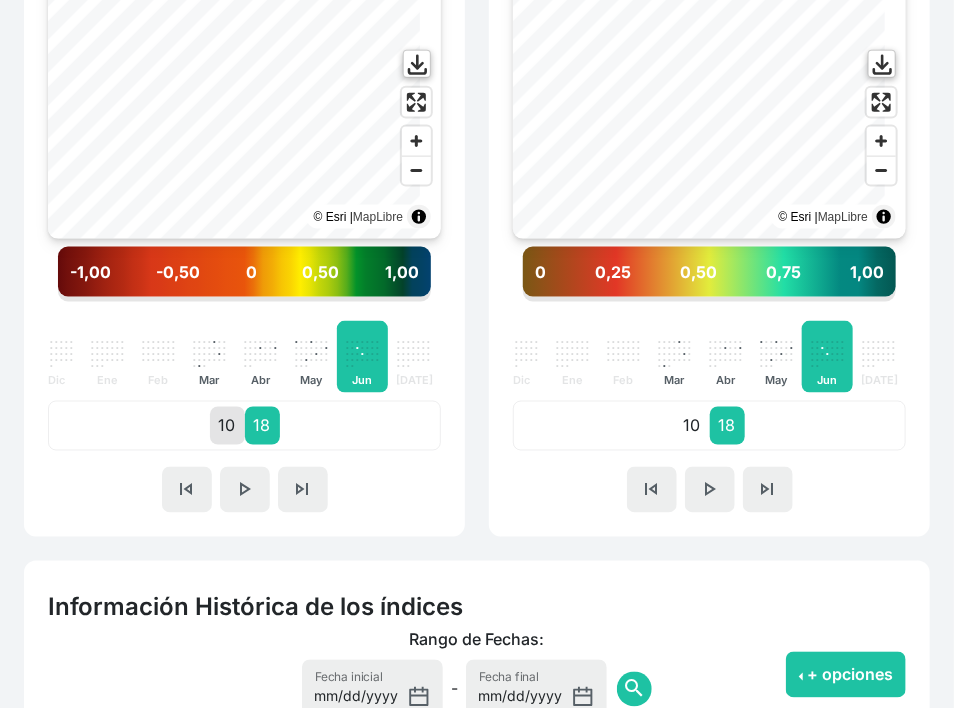 click on "10" at bounding box center [227, 426] 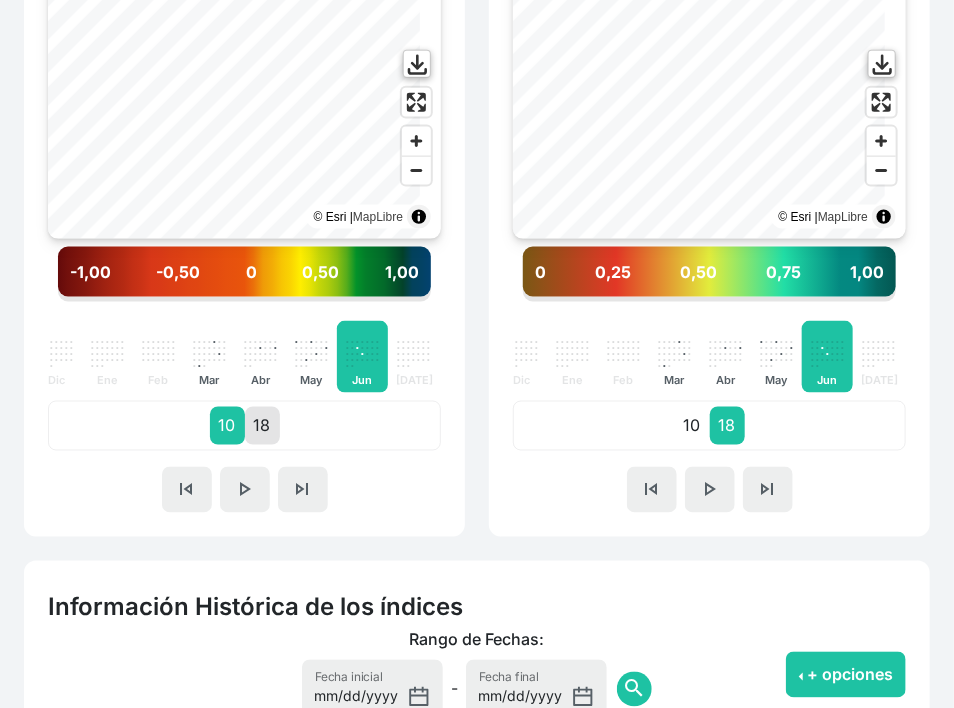 click on "18" at bounding box center [262, 426] 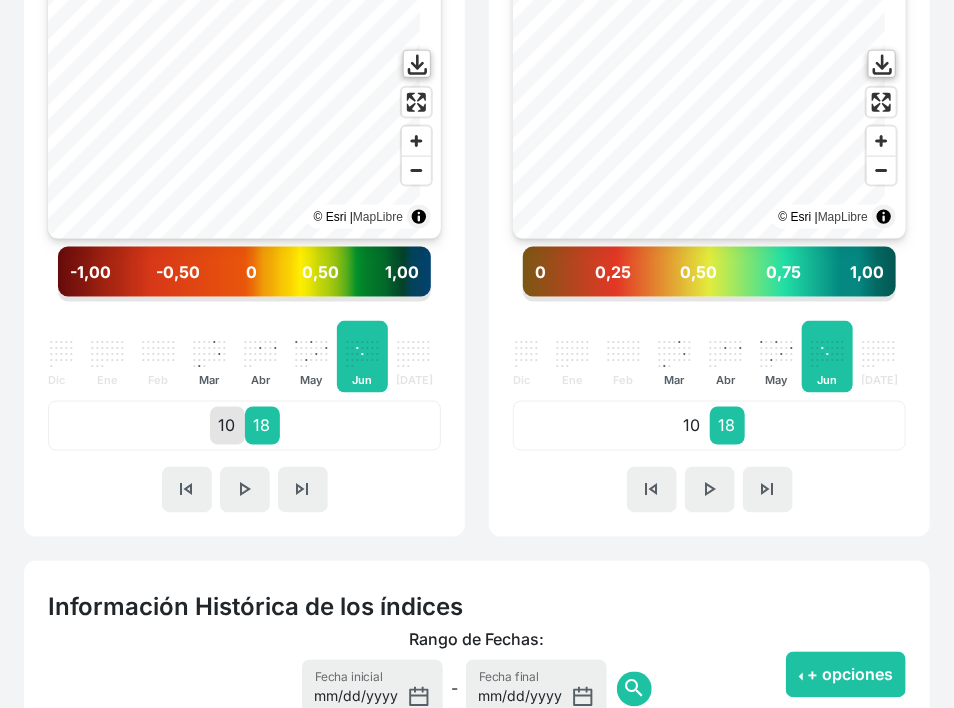 click on "10" at bounding box center [227, 426] 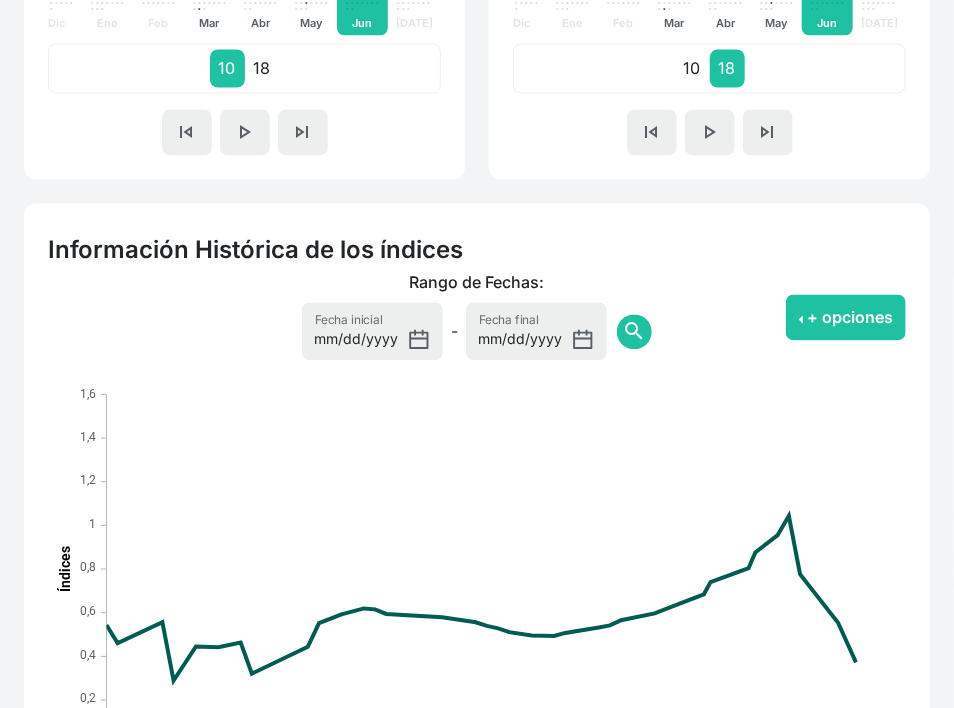 scroll, scrollTop: 1082, scrollLeft: 0, axis: vertical 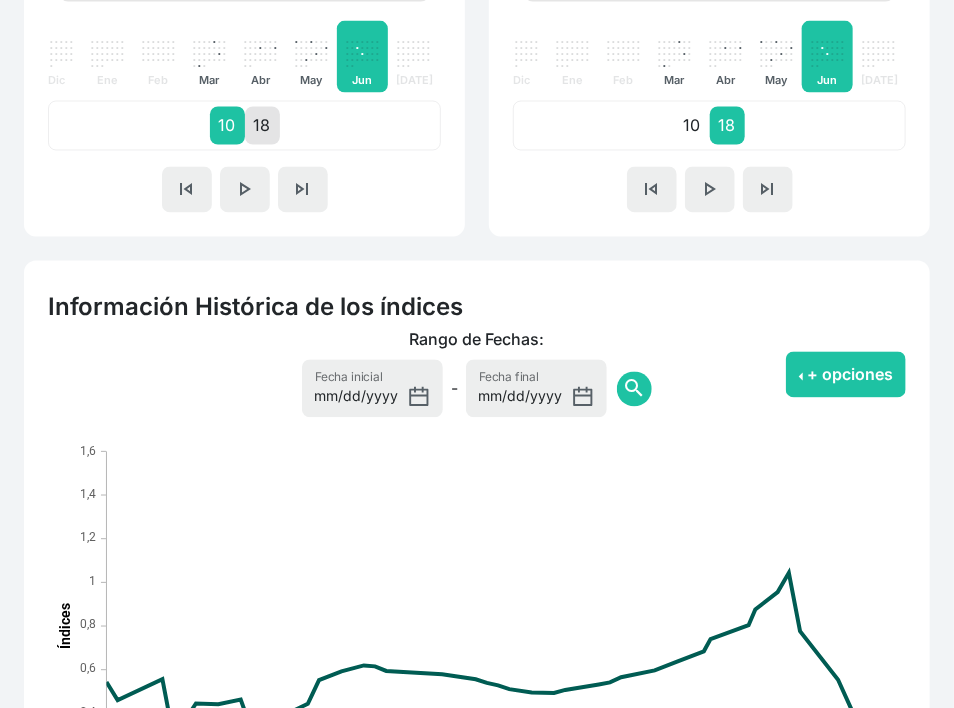click on "18" at bounding box center (262, 126) 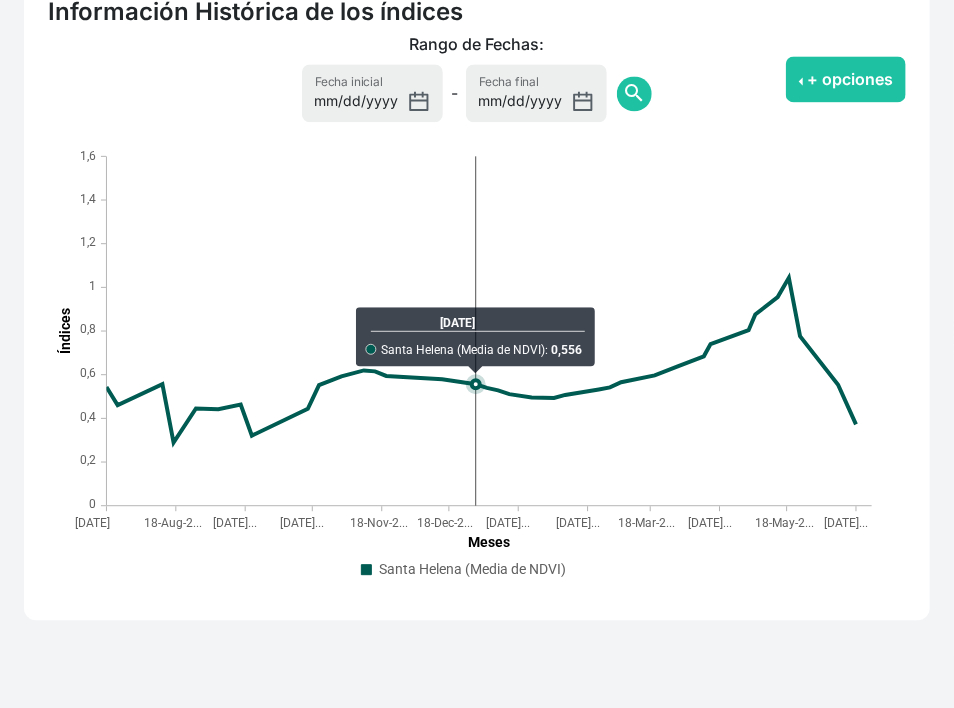 scroll, scrollTop: 1570, scrollLeft: 0, axis: vertical 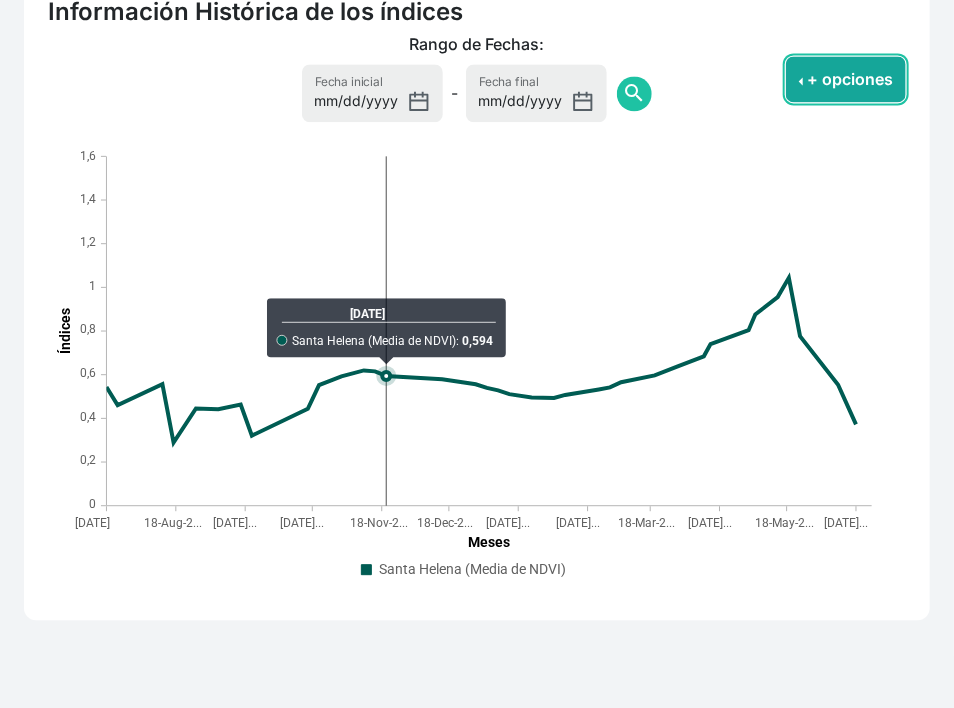 click on "+ opciones" at bounding box center [846, 79] 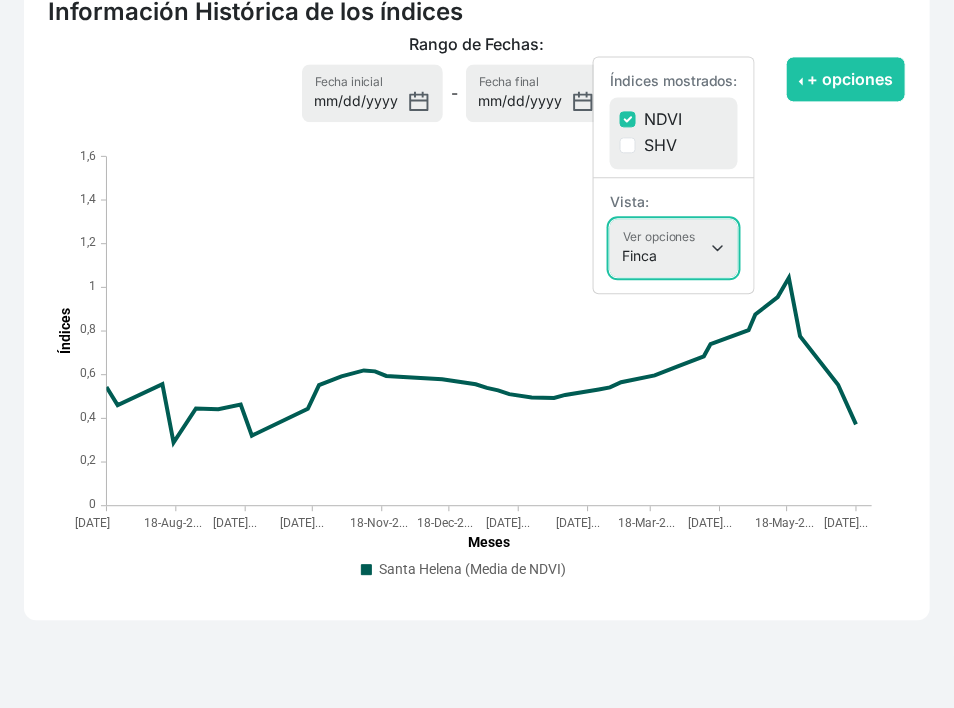click on "Finca   Sectores   Finca + Sectores" at bounding box center (674, 248) 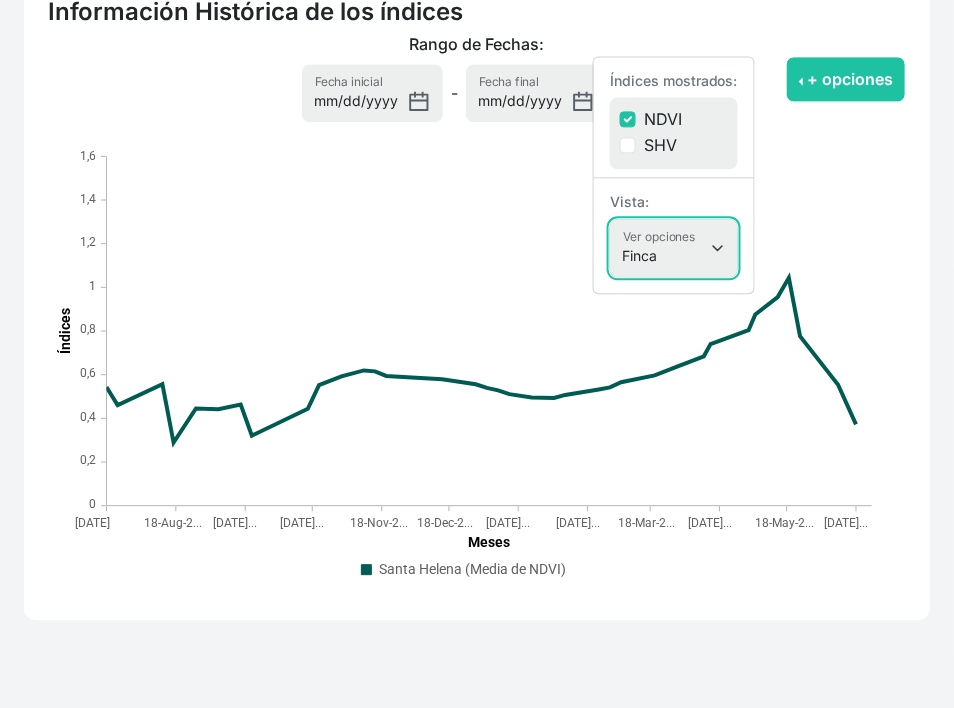 select on "terrain" 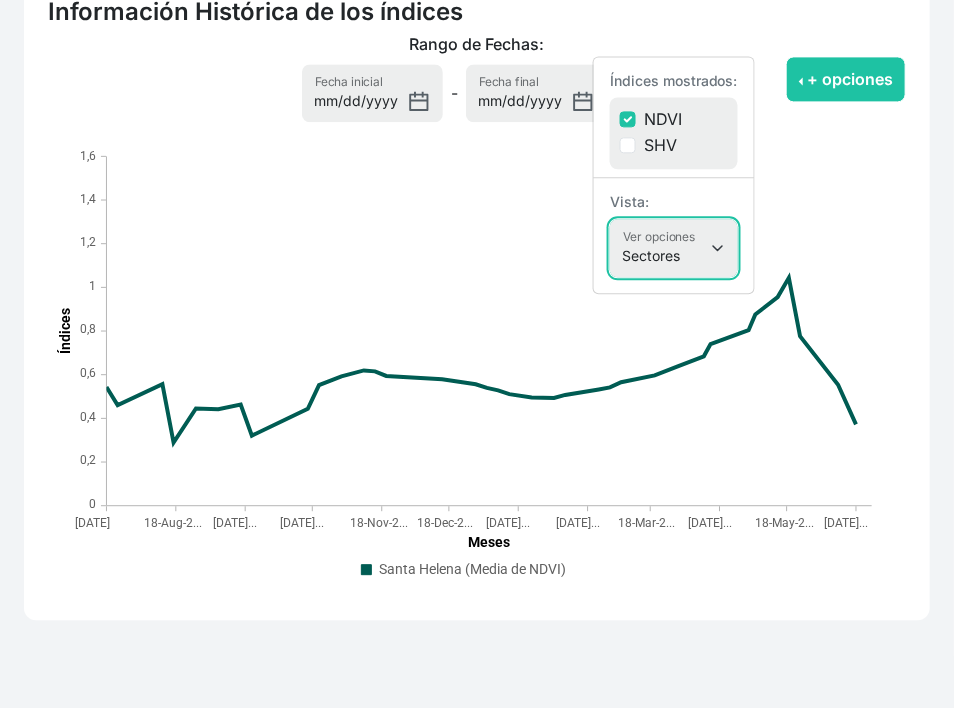 click on "Finca   Sectores   Finca + Sectores" at bounding box center (674, 248) 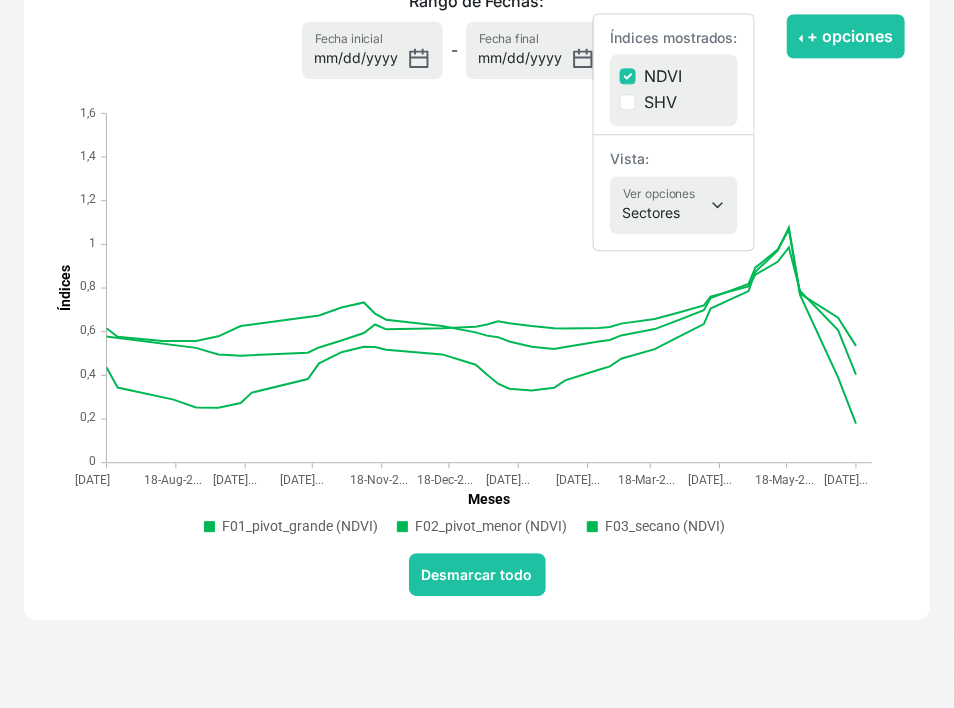 click on "Información Histórica de los índices   Rango de Fechas:  2024-07-01 Fecha inicial - 2025-07-01 Fecha final  search   + opciones   Índices mostrados:   NDVI   SHV   Vista:   Finca   Sectores   Finca + Sectores  Ver opciones 18-Jul-2024 F01_pivot_grande (NDVI)  ‎:   0,578 F02_pivot_menor (NDVI)  ‎:   0,616 F03_secano (NDVI)  ‎:   0,437 18-Jul-2024 18-Aug-2... 18-Sep-20... 18-Oct-20... 18-Nov-2... 18-Dec-2... 18-Jan-20... 18-Feb-20... 18-Mar-2... 18-Apr-20... 18-May-2... 18-Jun-20... Meses 0 0,2 0,4 0,6 0,8 1 1,2 1,4 1,6 Índices F01_pivot_grande (NDVI) F02_pivot_menor (NDVI) F03_secano (NDVI)  Desmarcar todo" at bounding box center (477, 271) 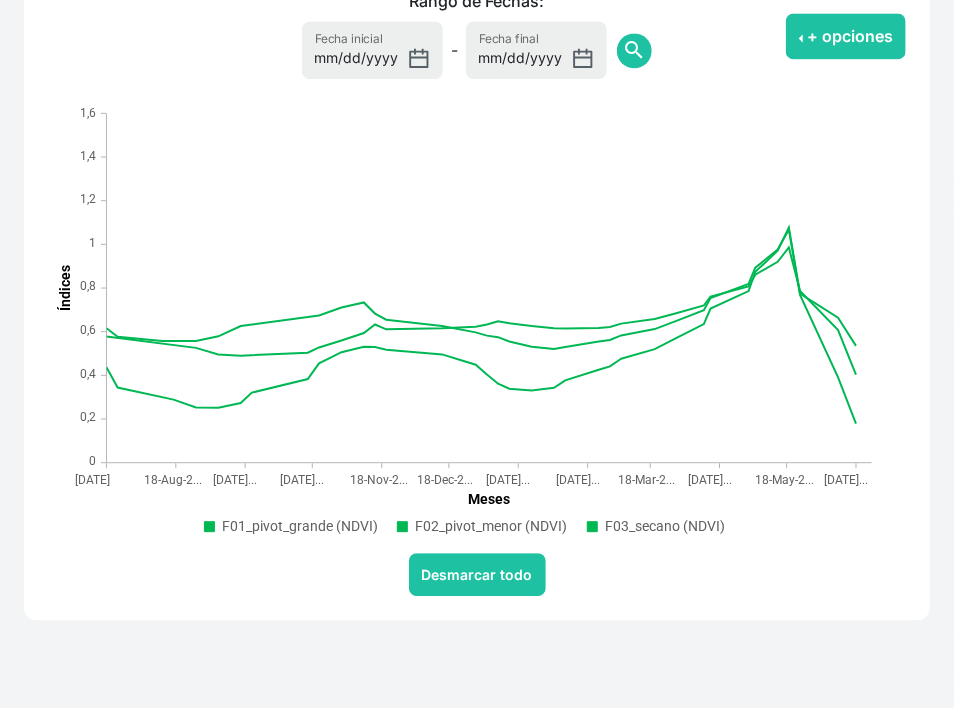 scroll, scrollTop: 1465, scrollLeft: 0, axis: vertical 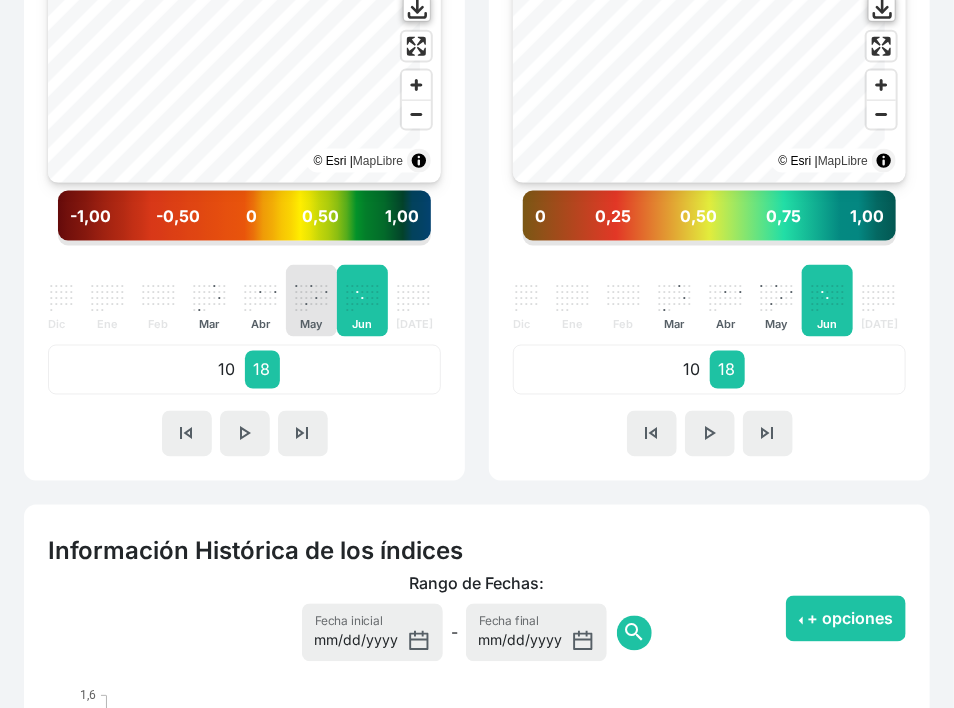 click on "." at bounding box center (326, 290) 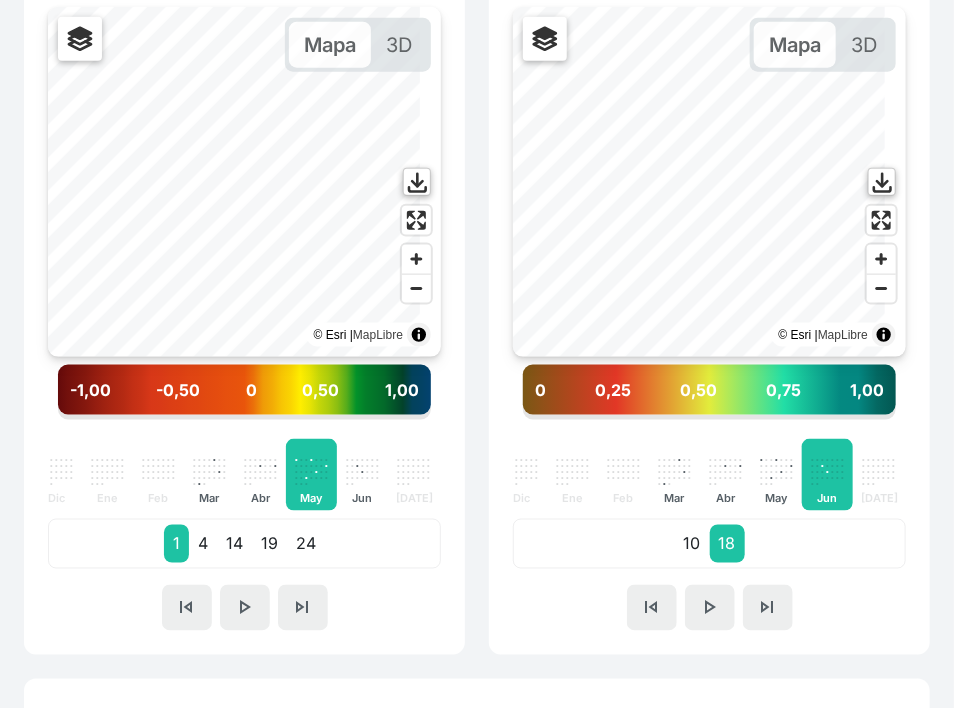 scroll, scrollTop: 661, scrollLeft: 0, axis: vertical 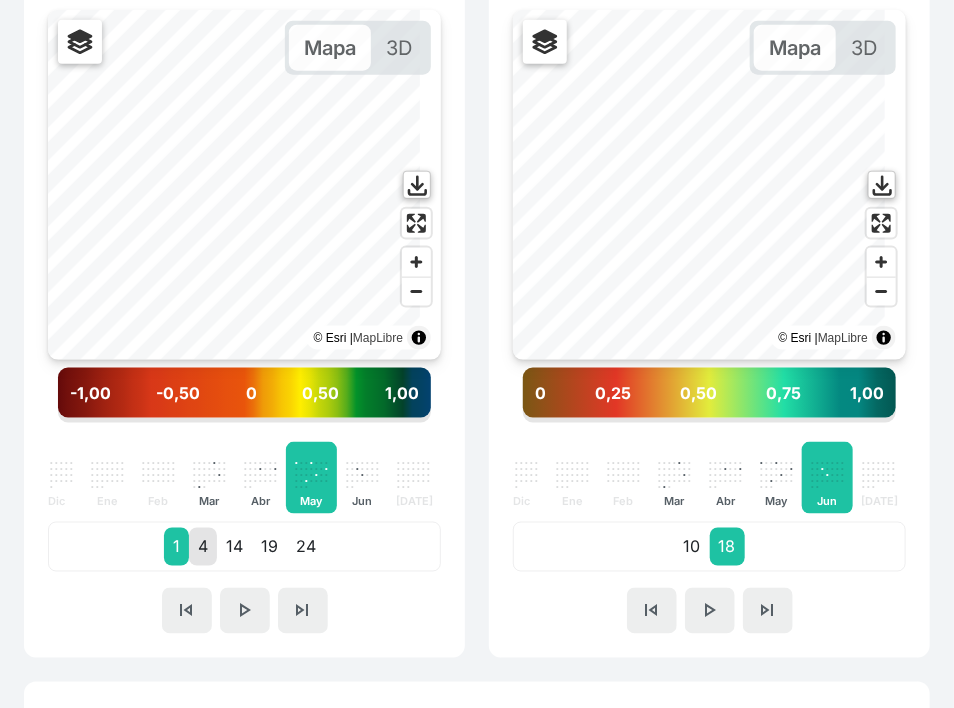 click on "4" at bounding box center [203, 547] 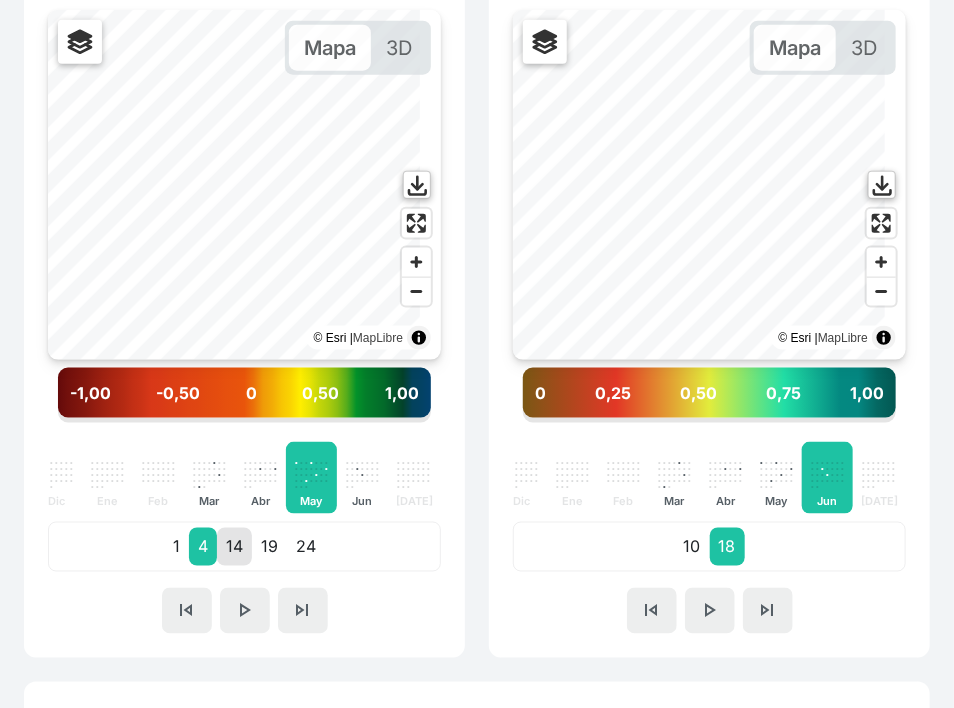 click on "14" at bounding box center (234, 547) 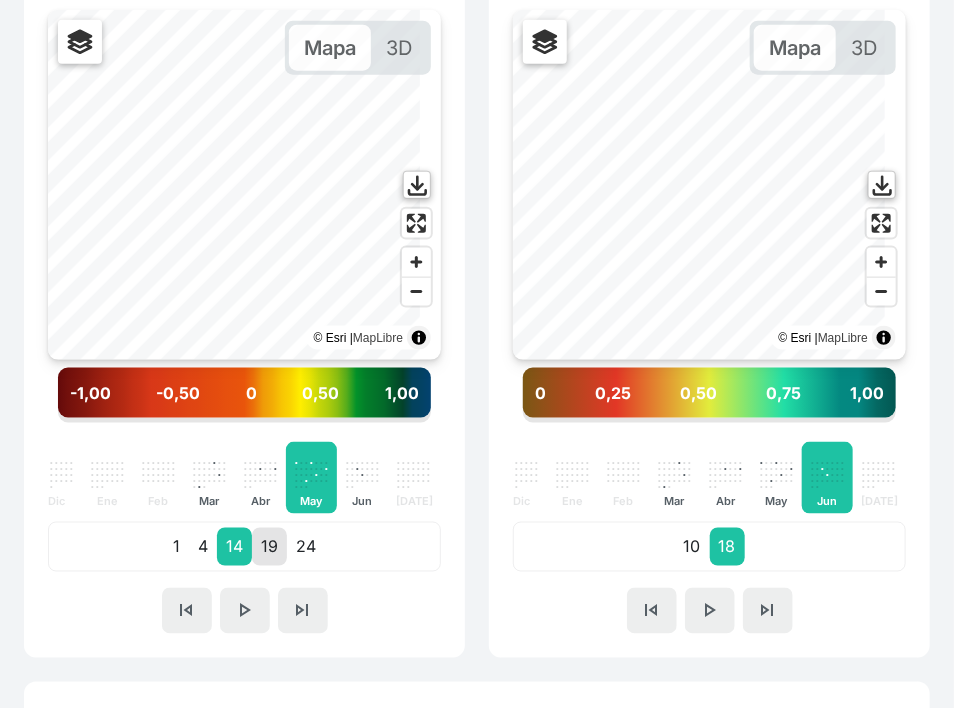 click on "19" at bounding box center [269, 547] 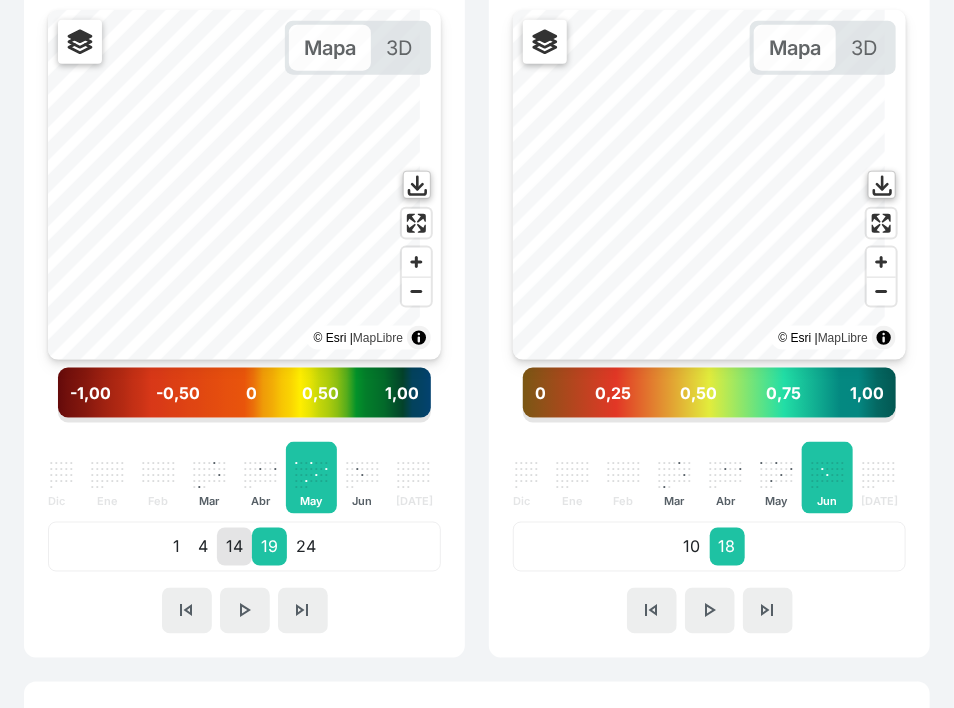 click on "14" at bounding box center [234, 547] 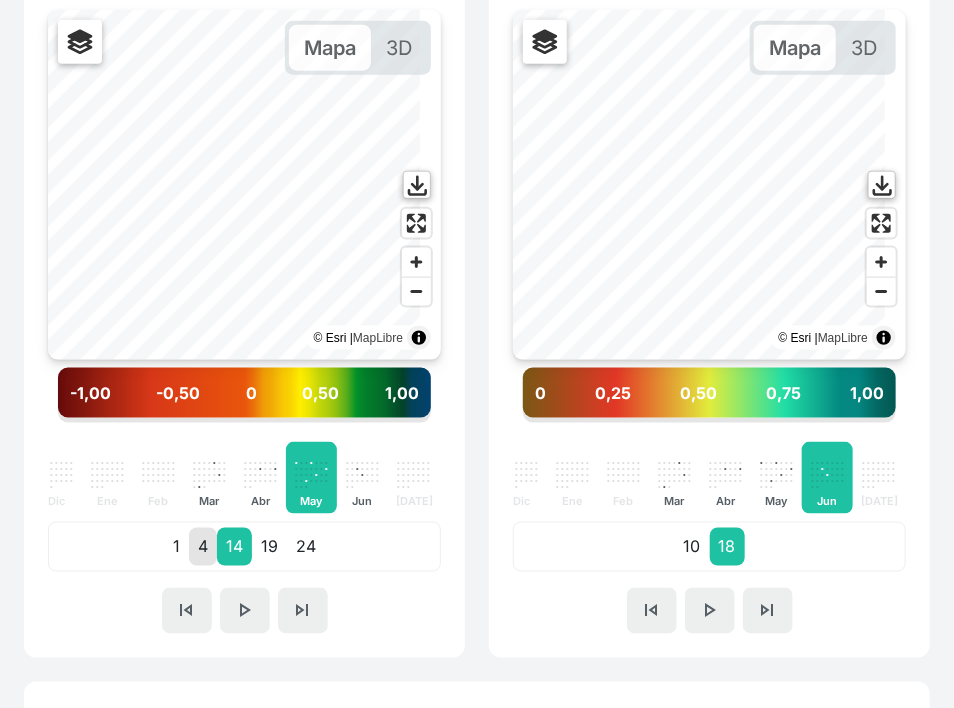 click on "4" at bounding box center (203, 547) 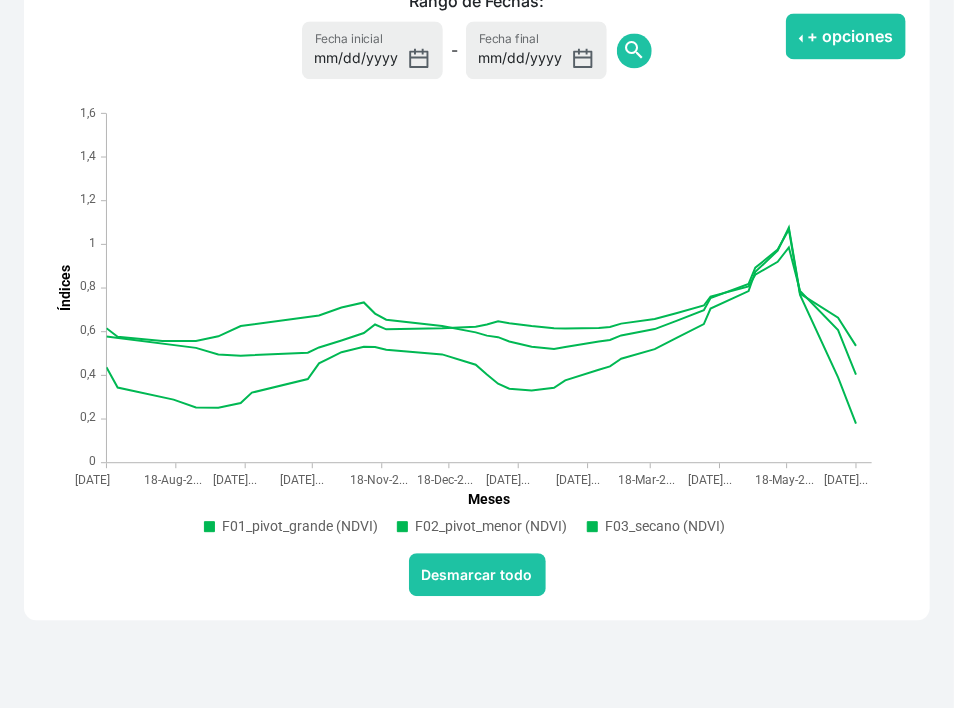 scroll, scrollTop: 1573, scrollLeft: 0, axis: vertical 